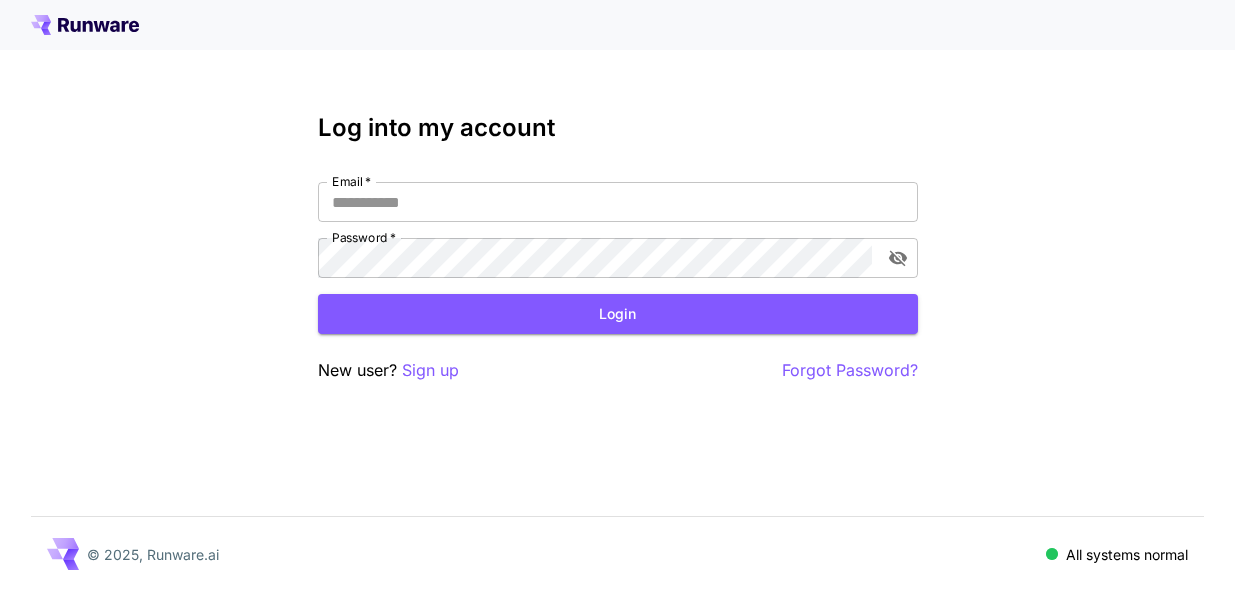 scroll, scrollTop: 0, scrollLeft: 0, axis: both 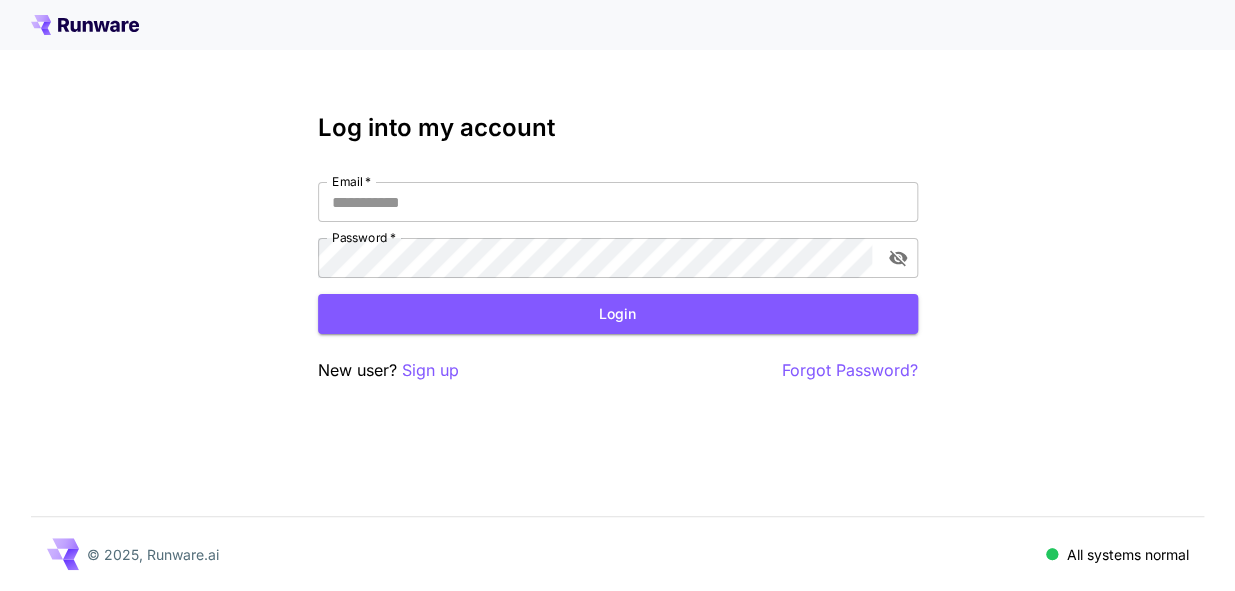 type on "**********" 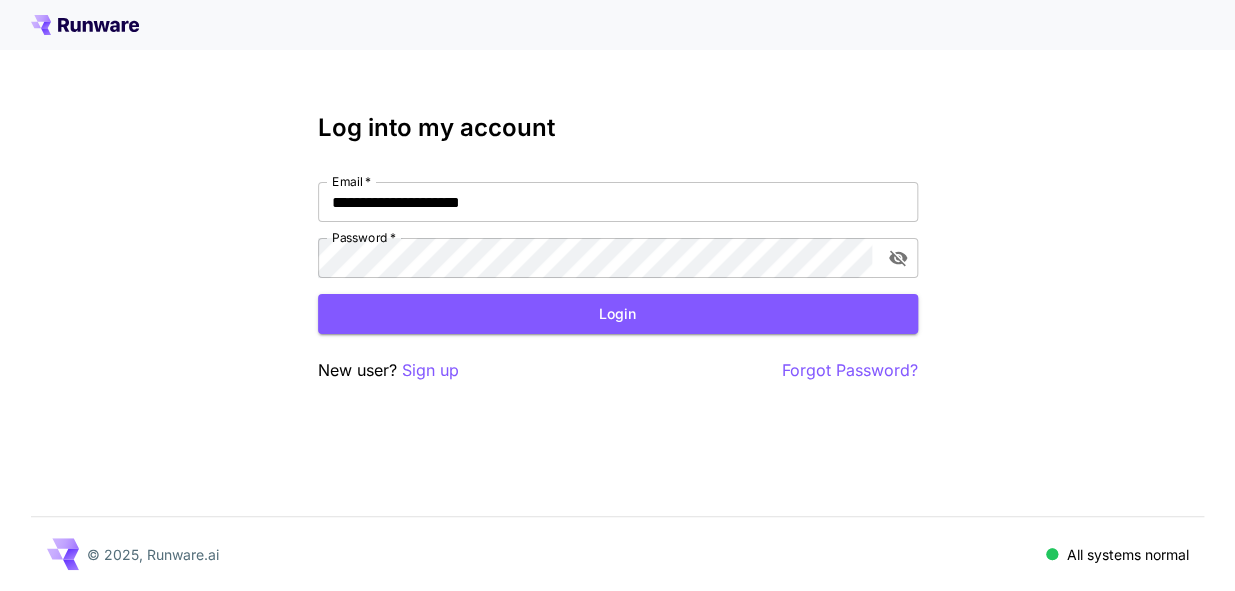 click on "Login" at bounding box center [618, 314] 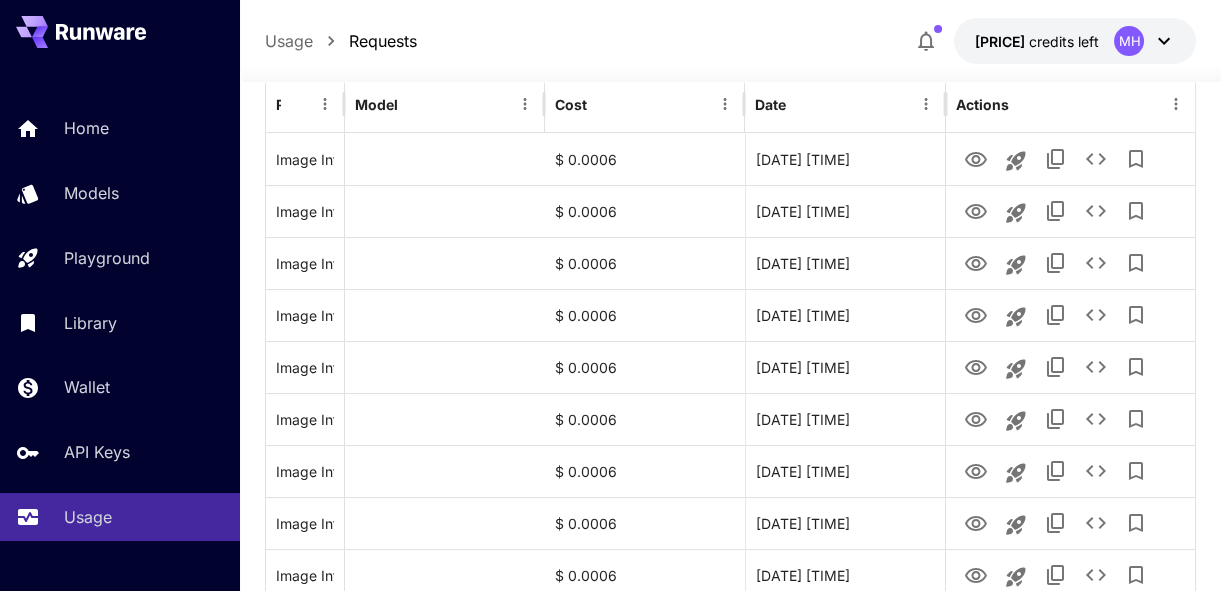 scroll, scrollTop: 339, scrollLeft: 0, axis: vertical 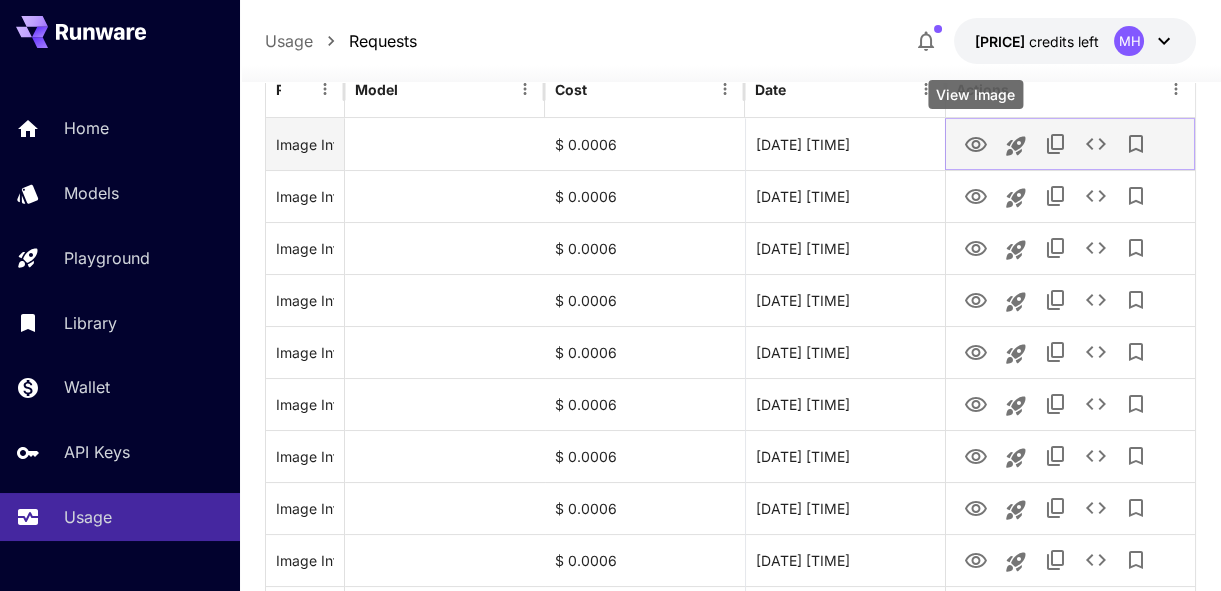 click at bounding box center [976, 143] 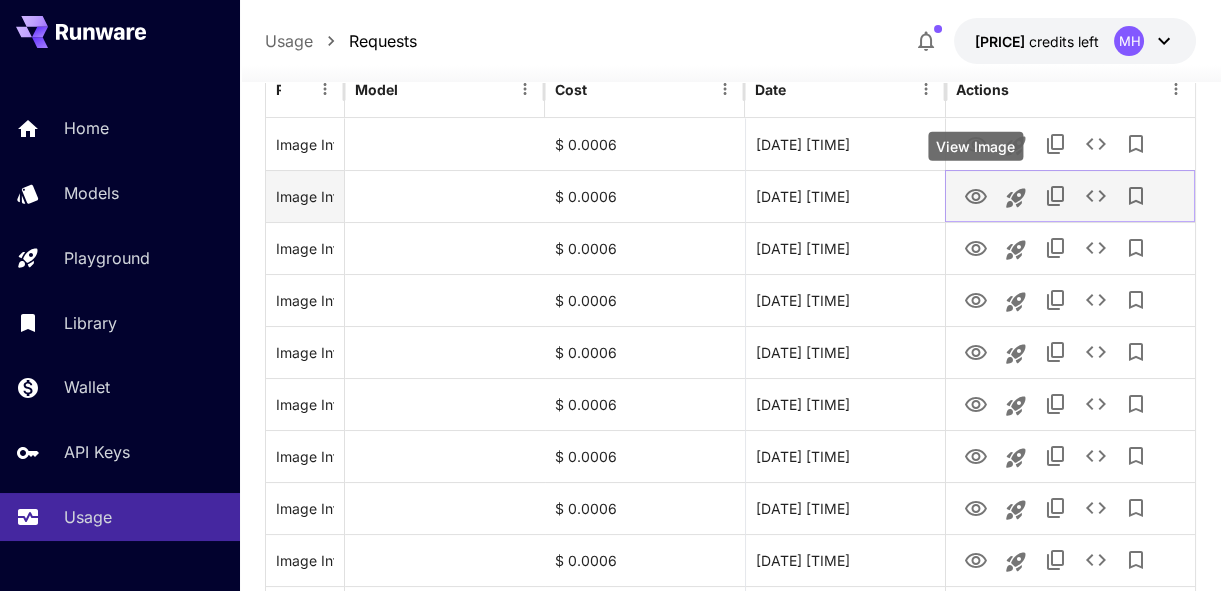 click 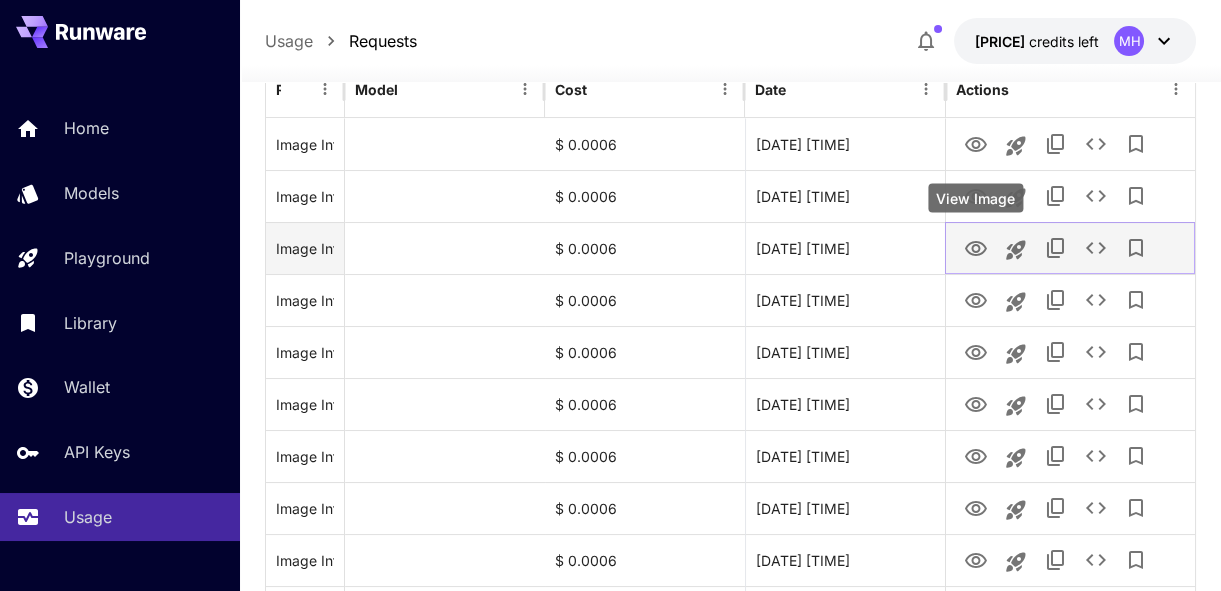 type 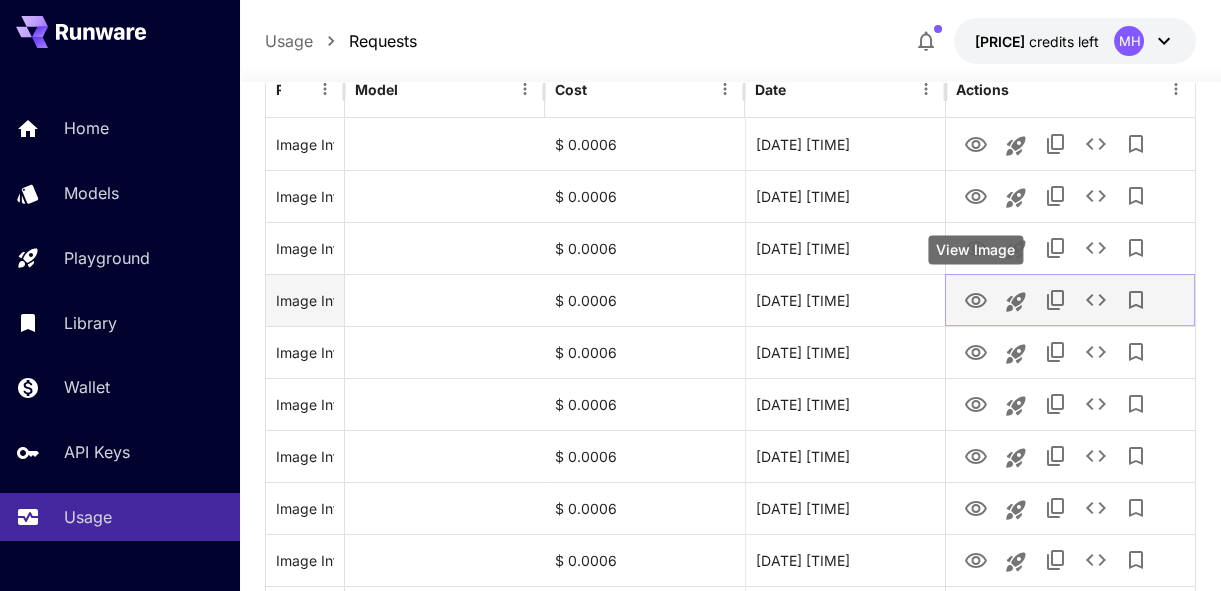 click 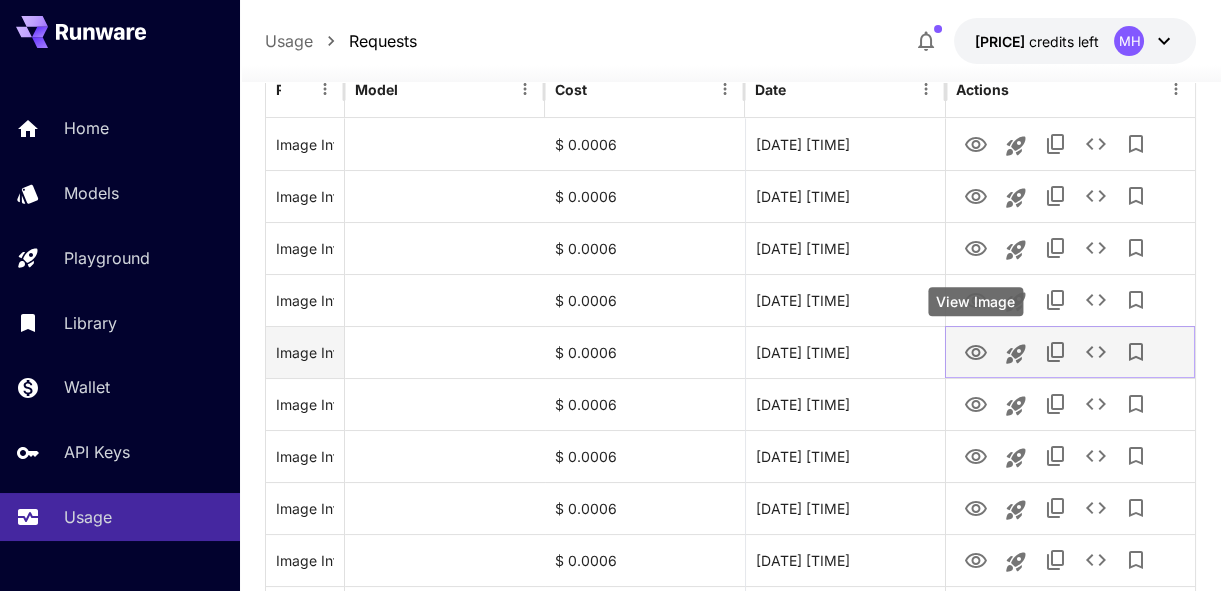 click 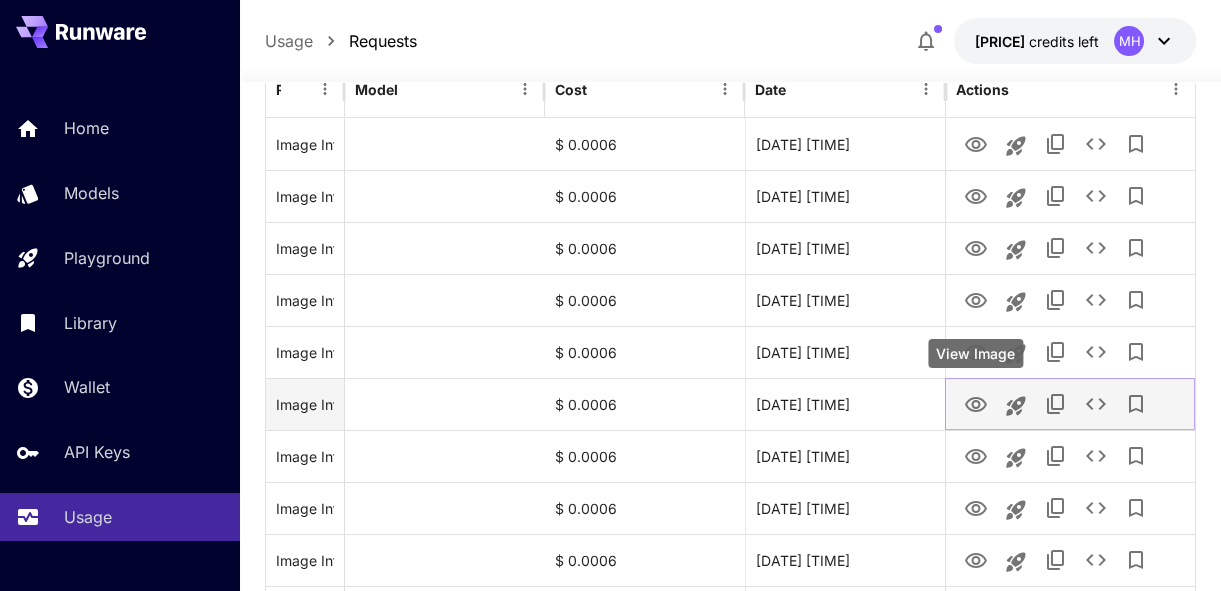 click 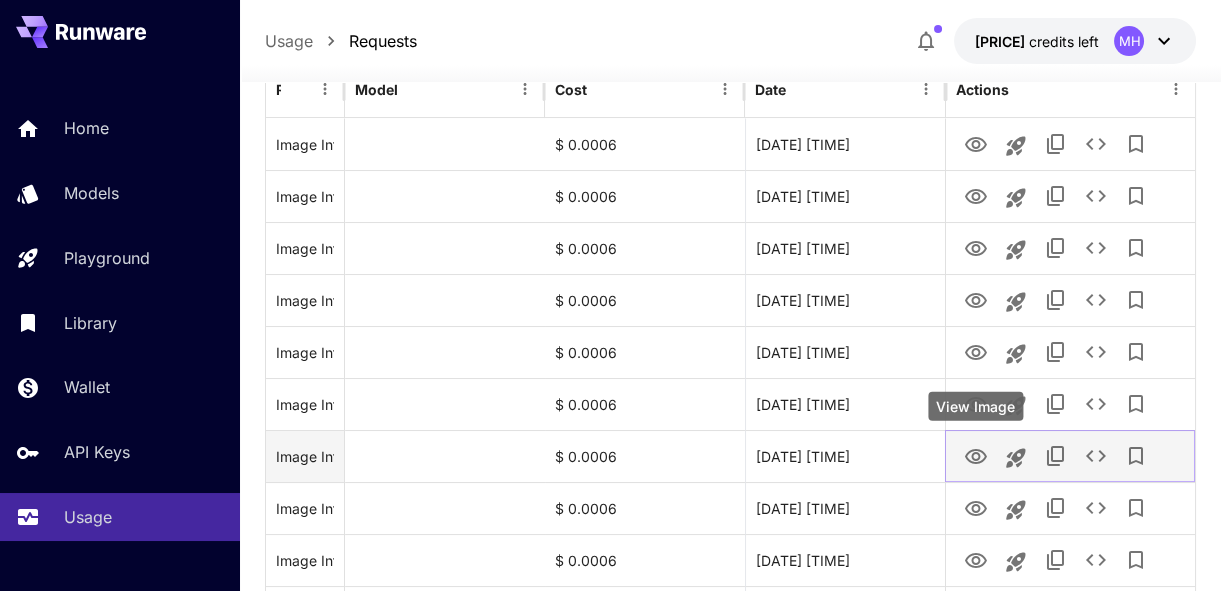 click 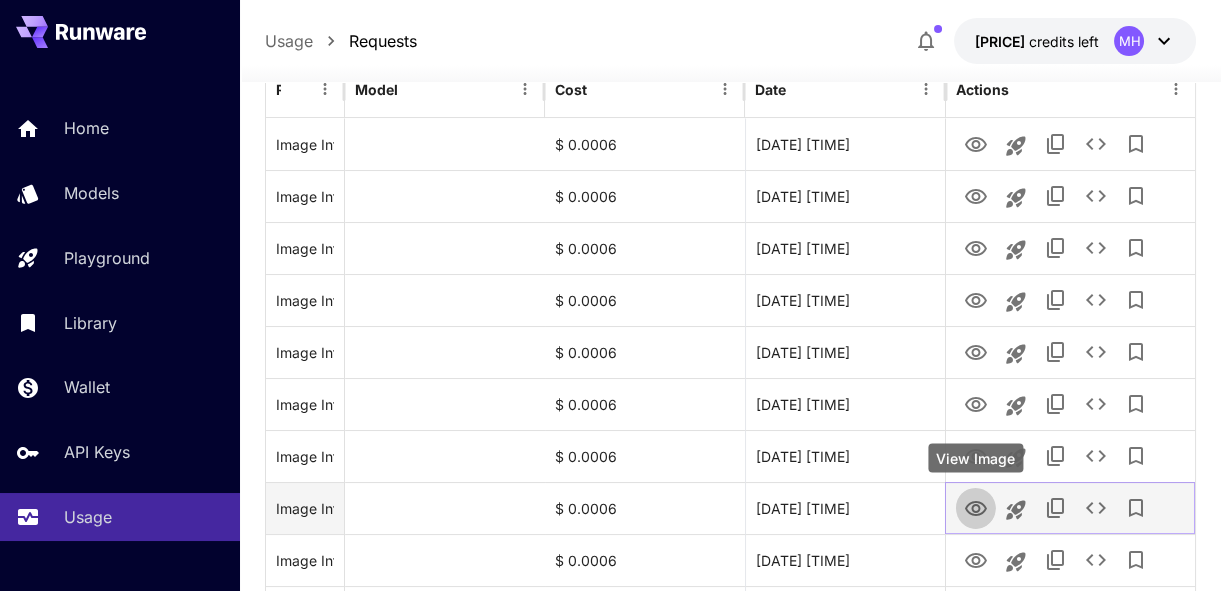 click 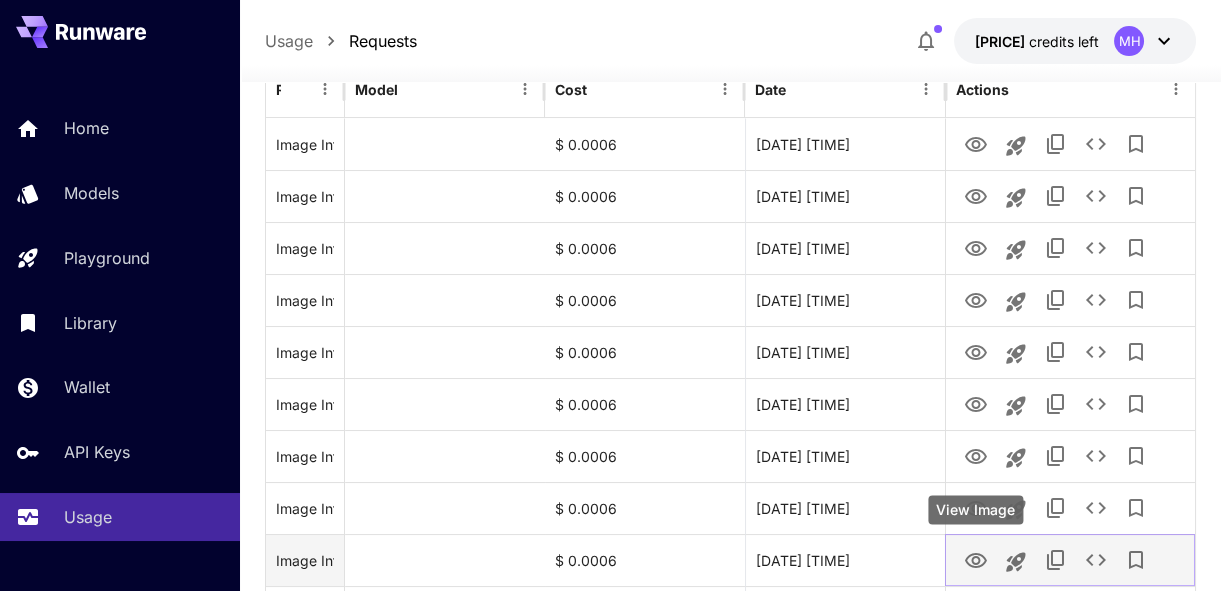 click 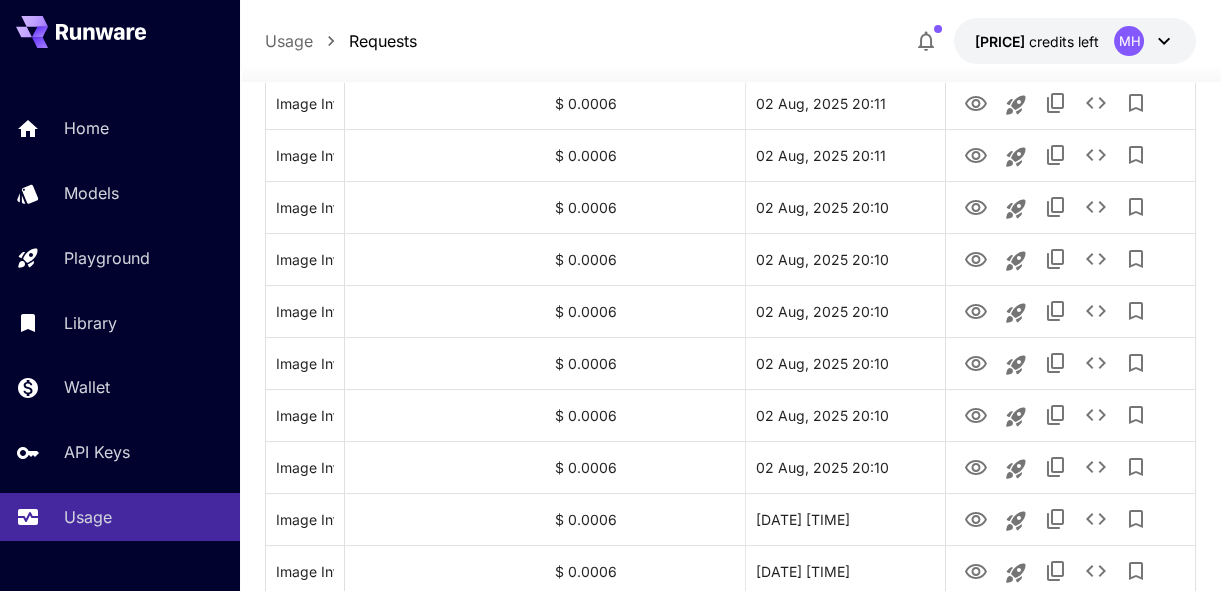 scroll, scrollTop: 854, scrollLeft: 0, axis: vertical 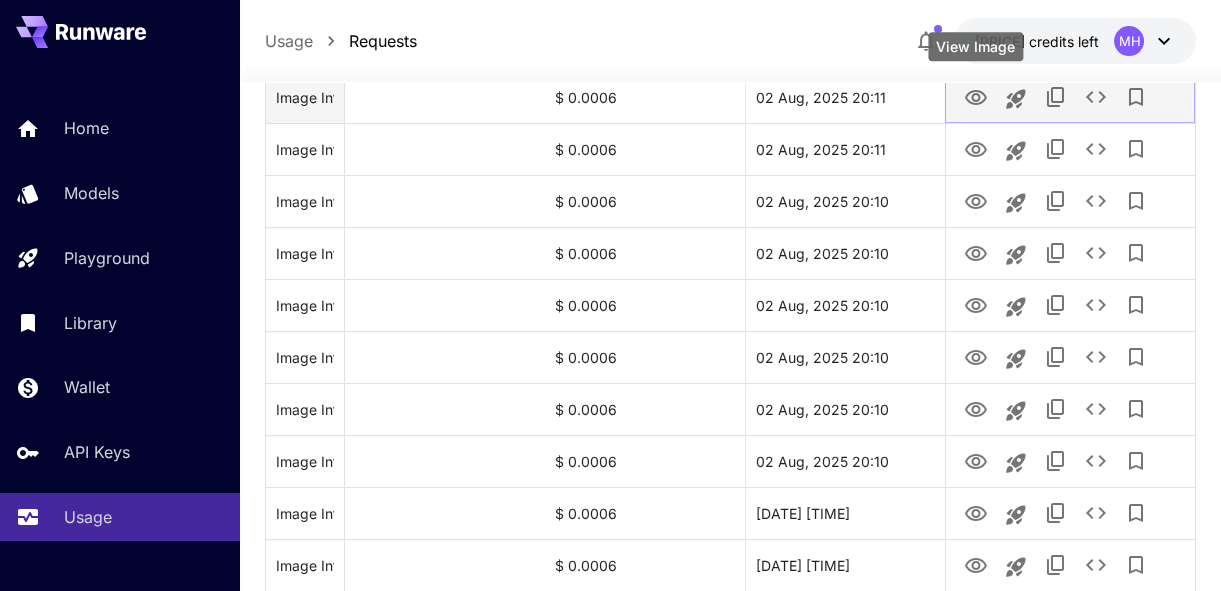 click 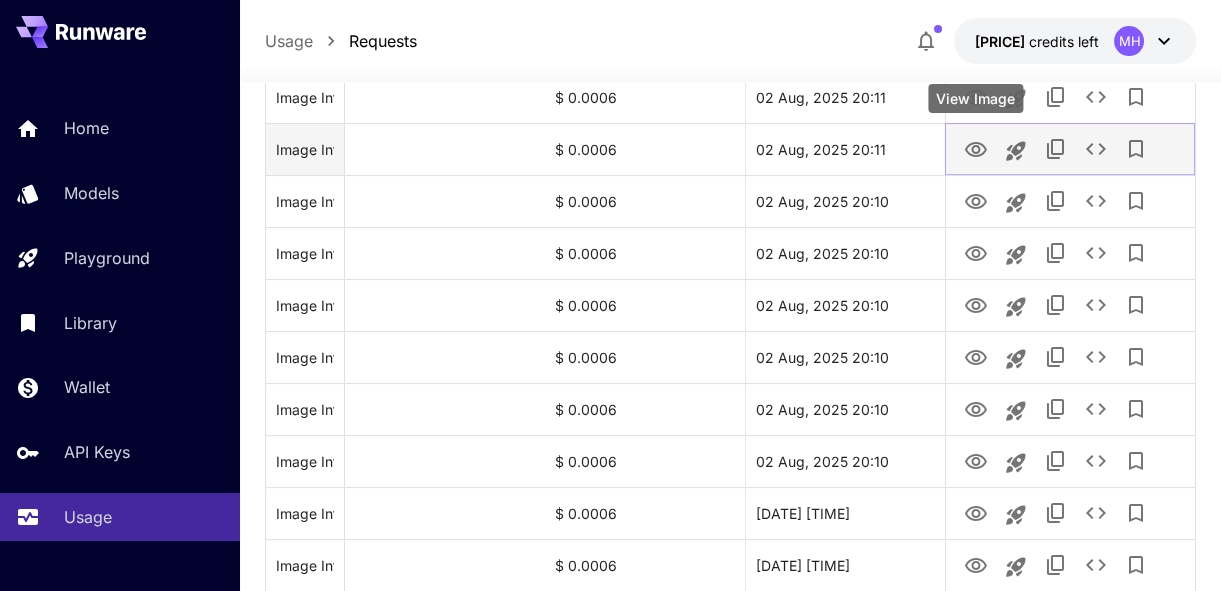 click 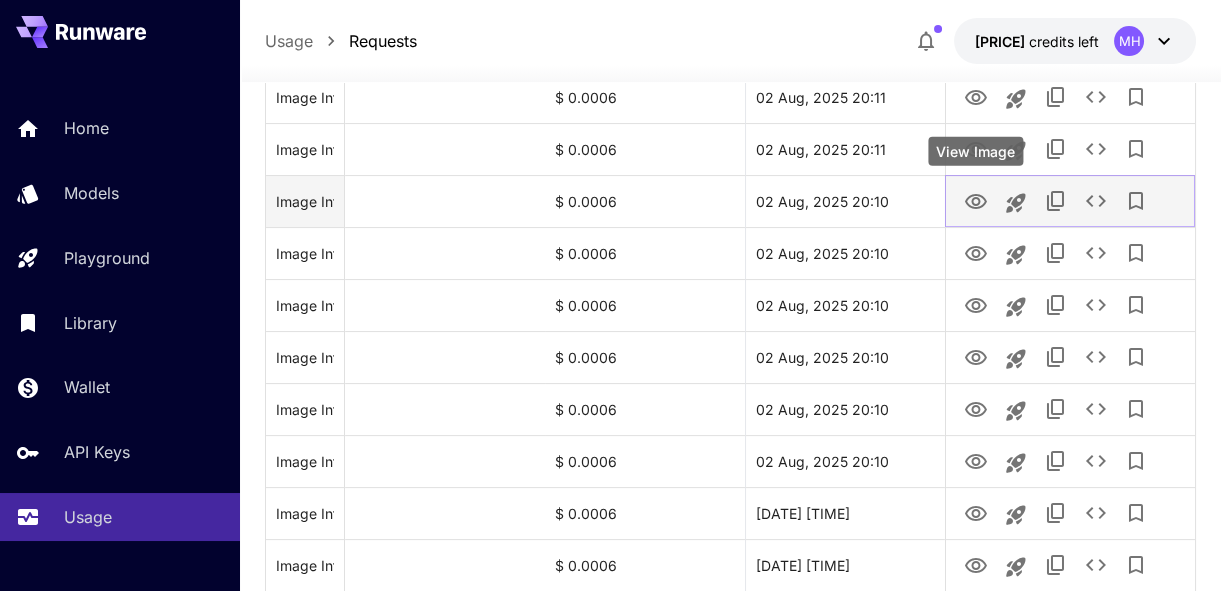 click 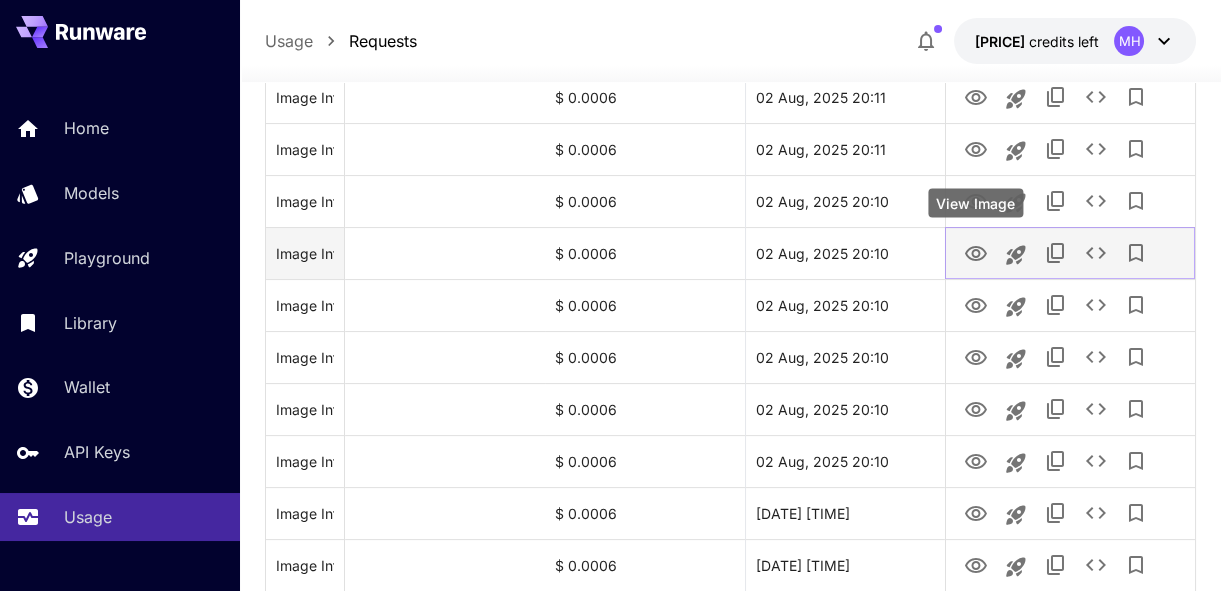 click 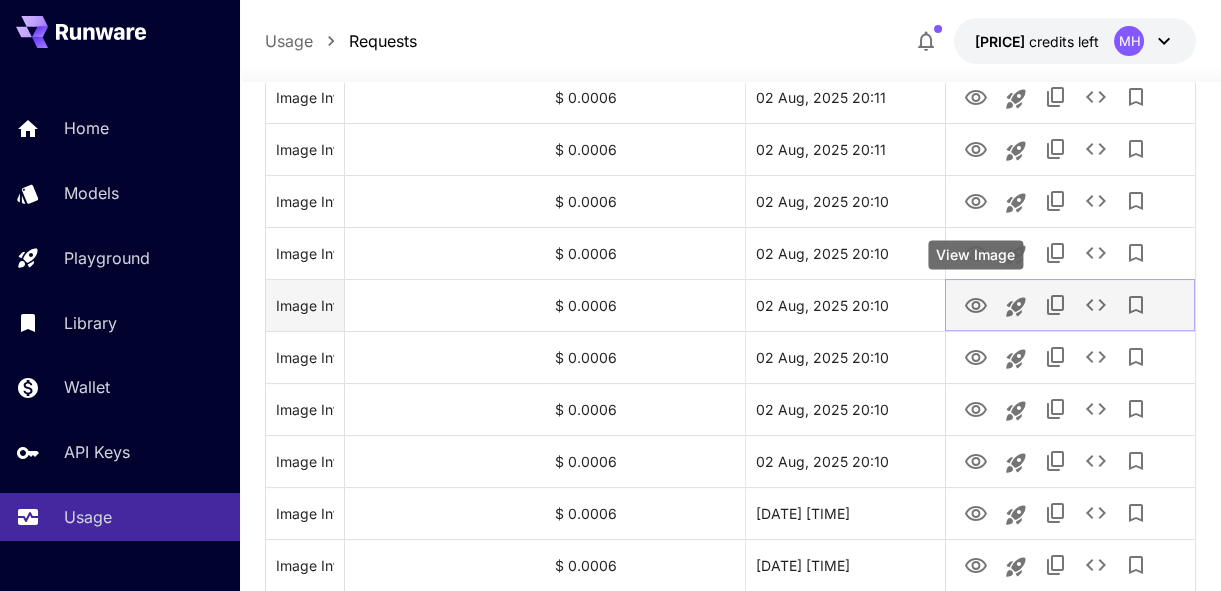 click 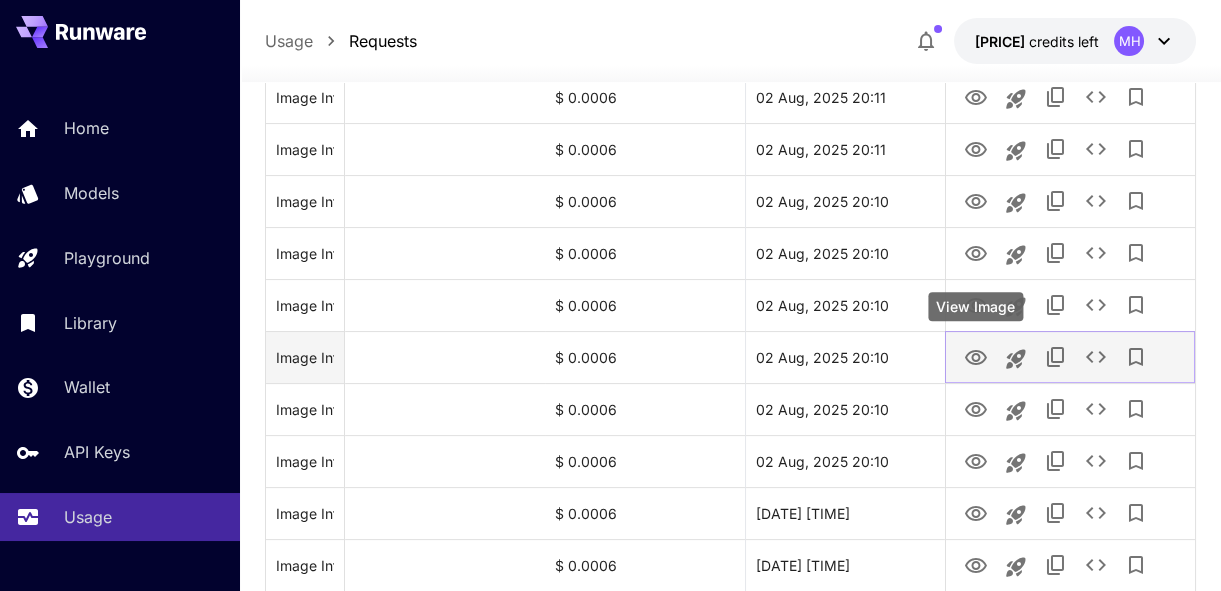 click 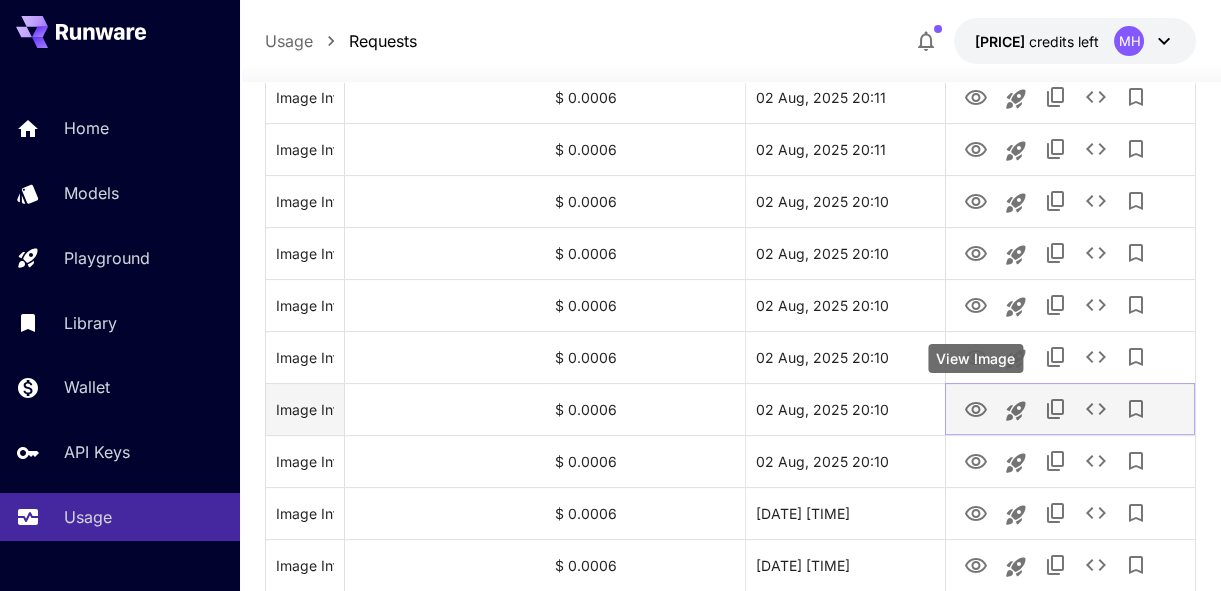 click 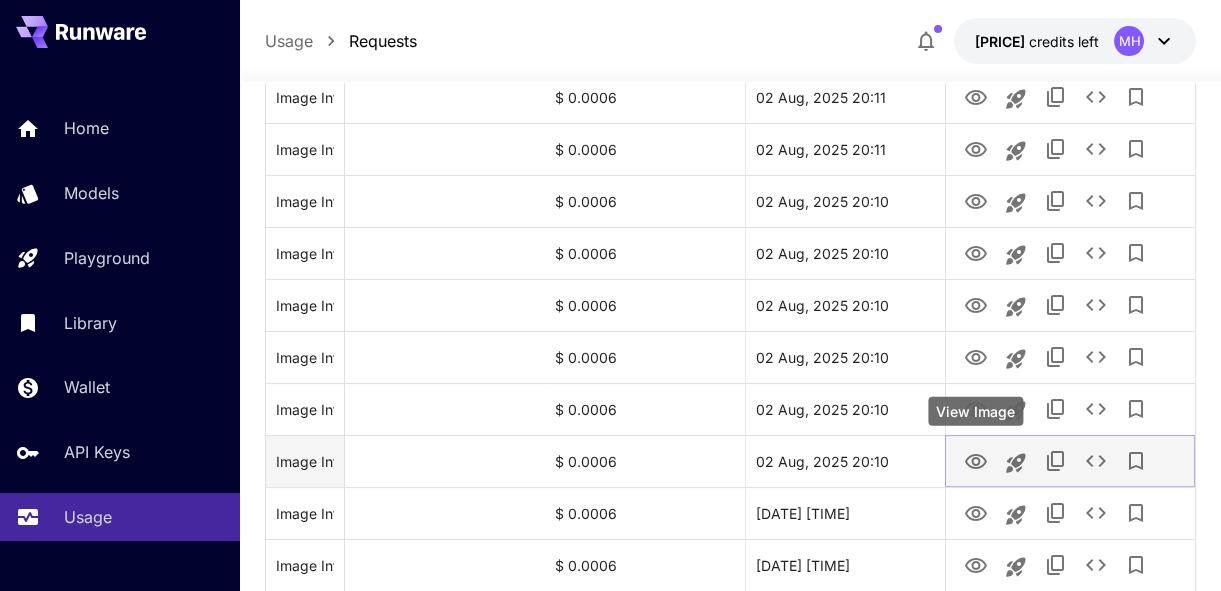 click 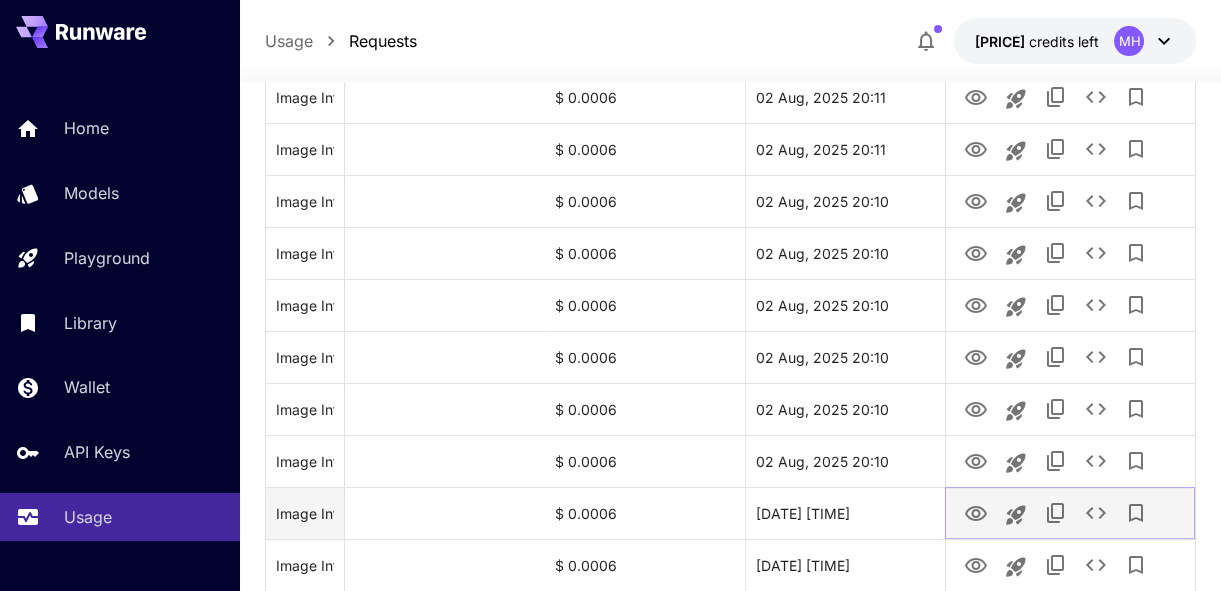 click 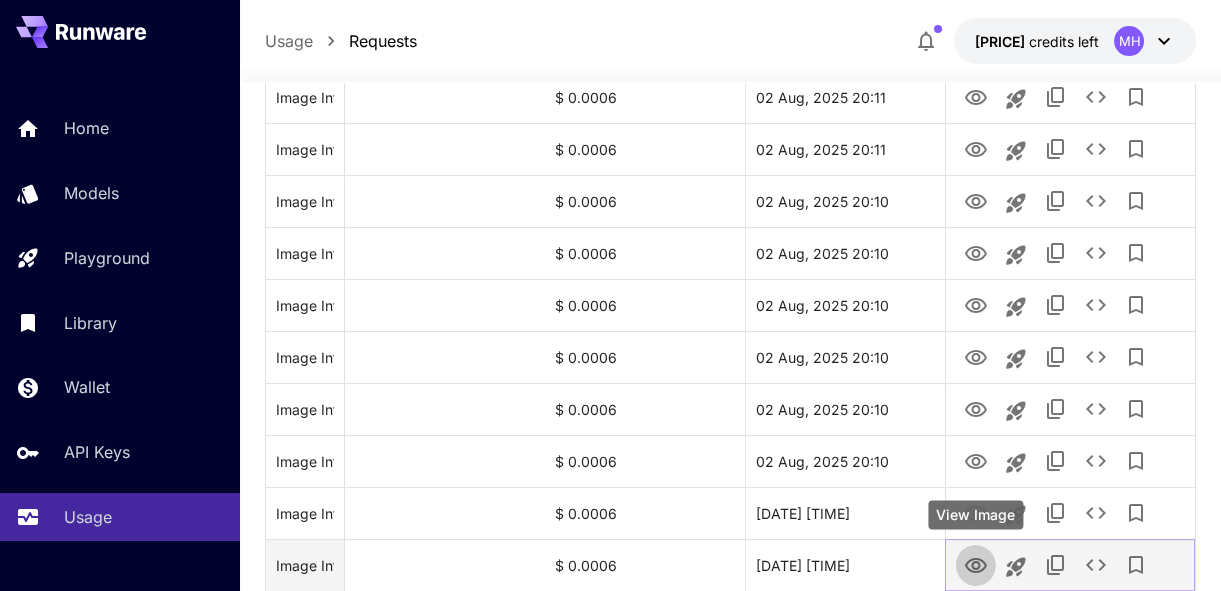click 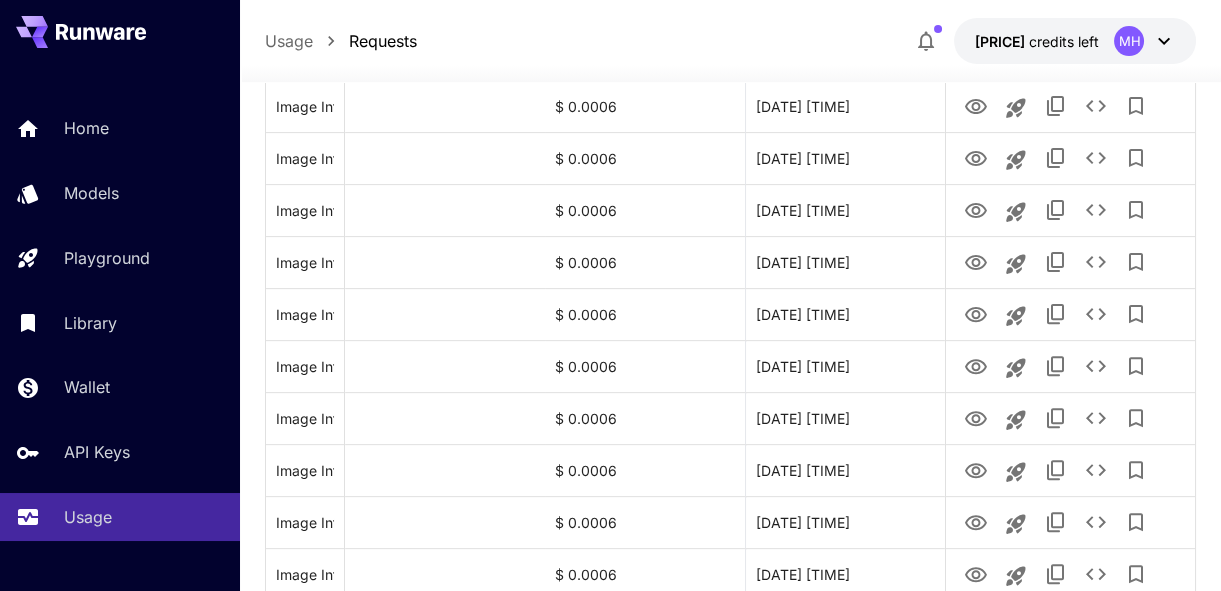 scroll, scrollTop: 1381, scrollLeft: 0, axis: vertical 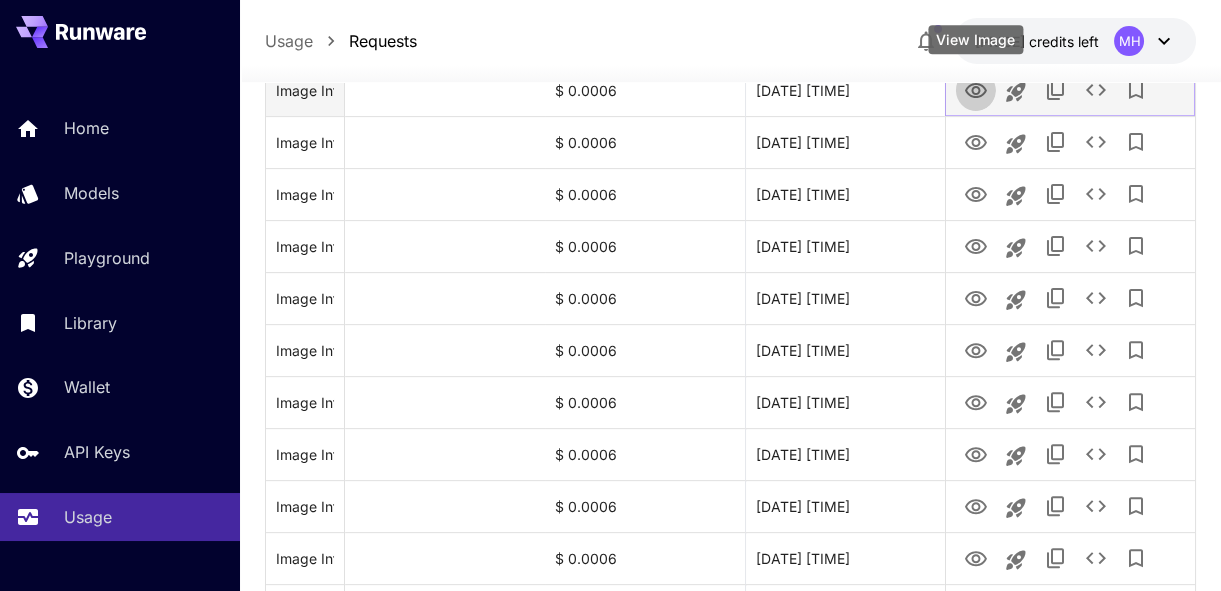 click 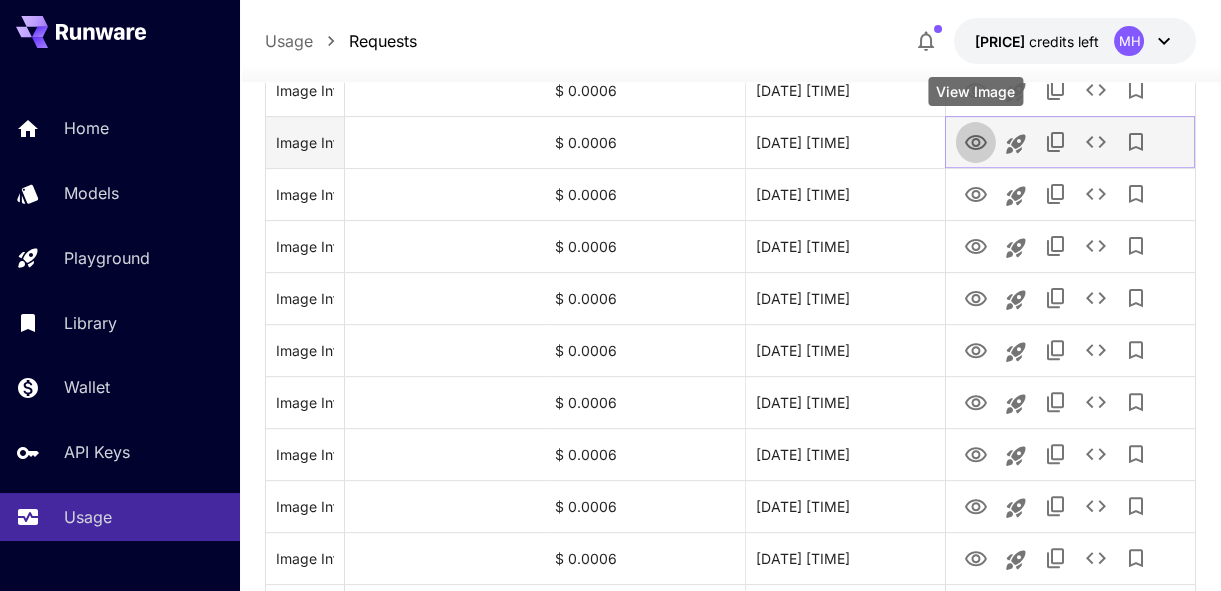 click 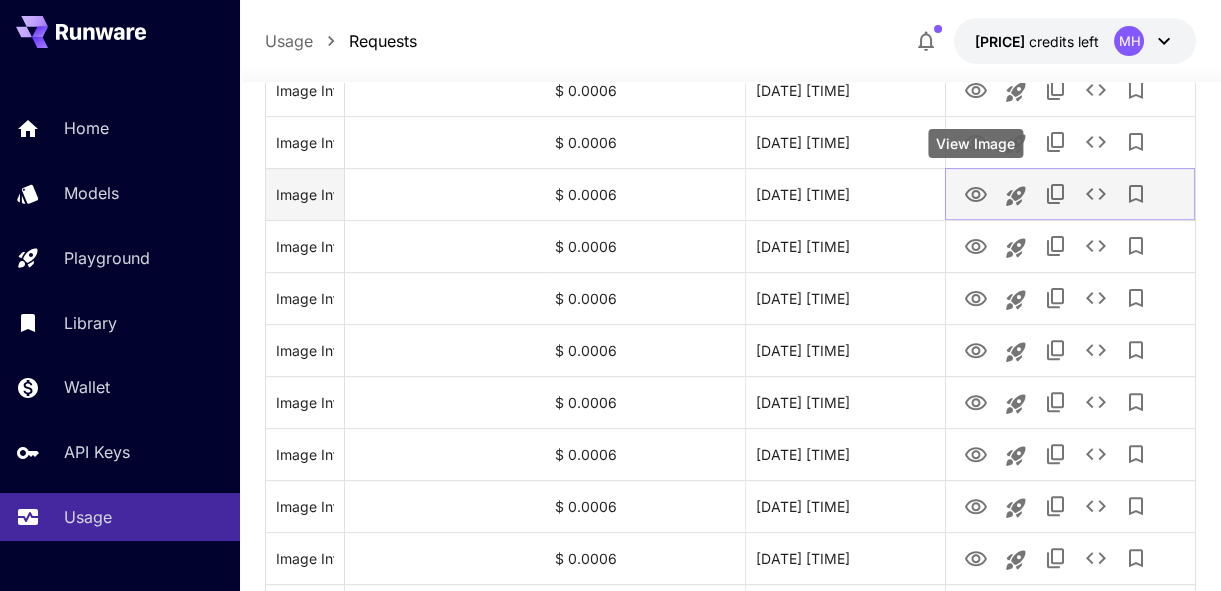 type 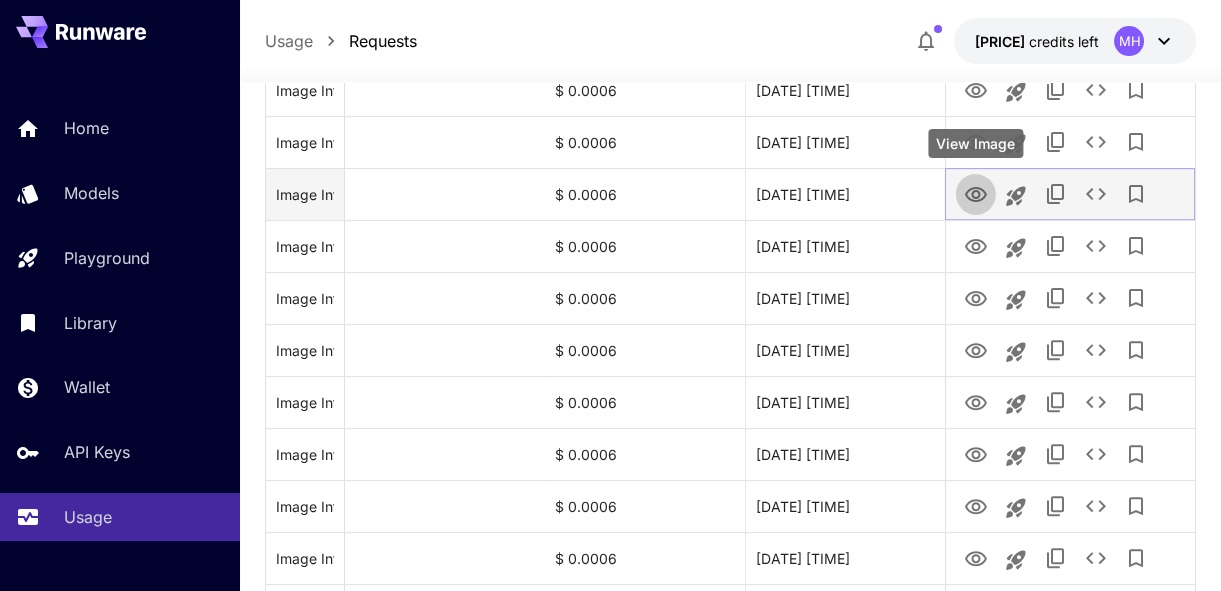 click at bounding box center [976, 193] 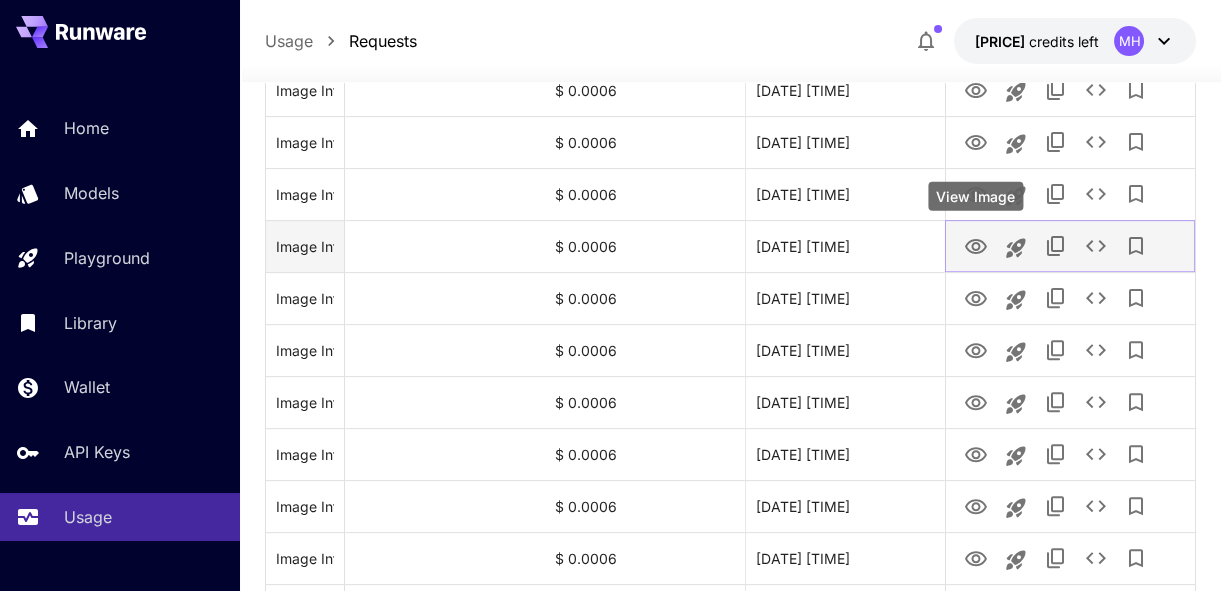 click 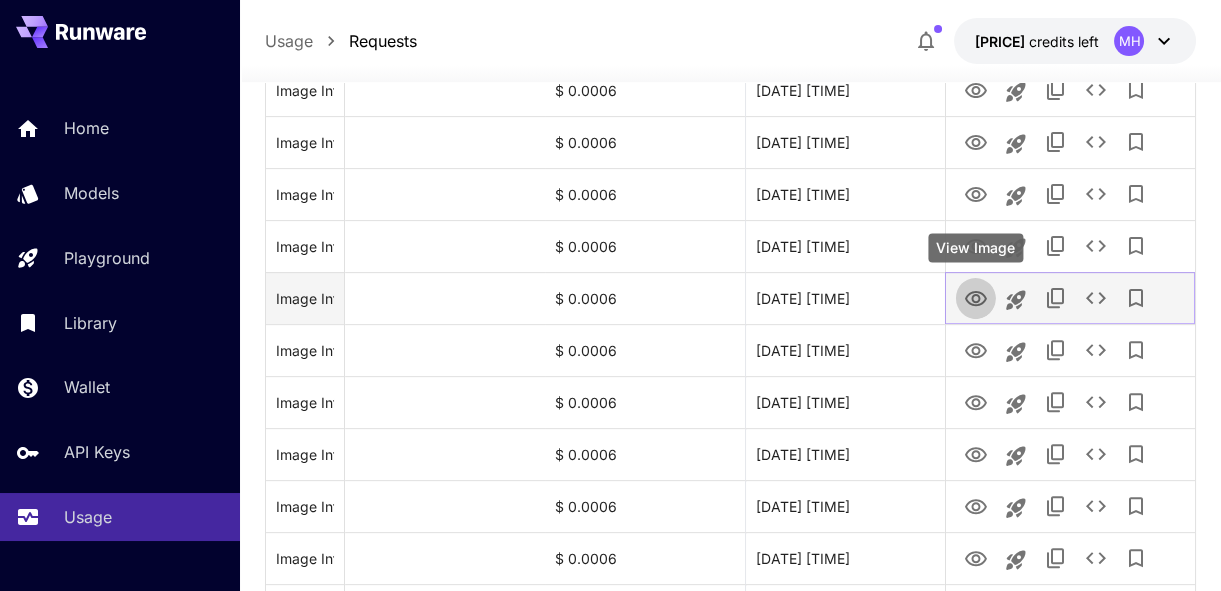 click 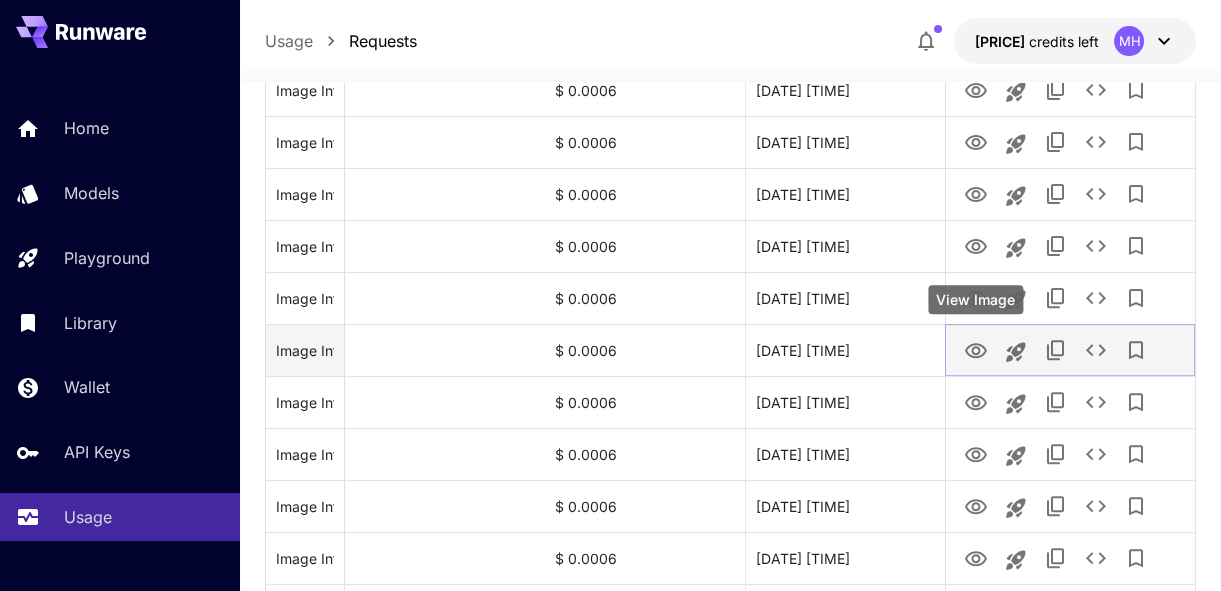 click 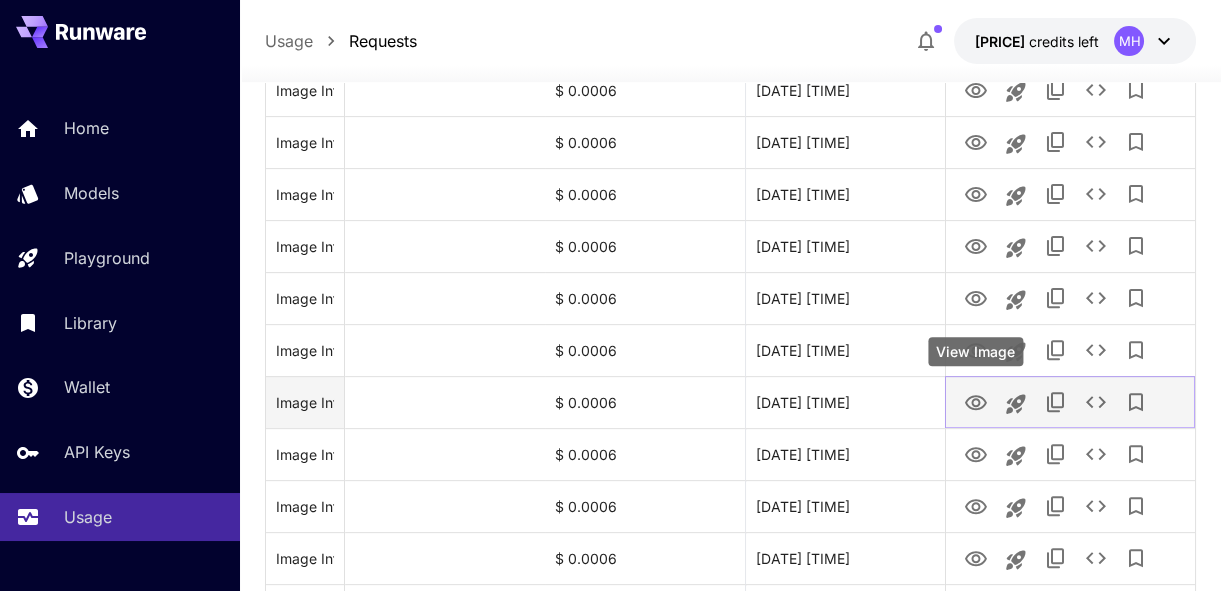 click 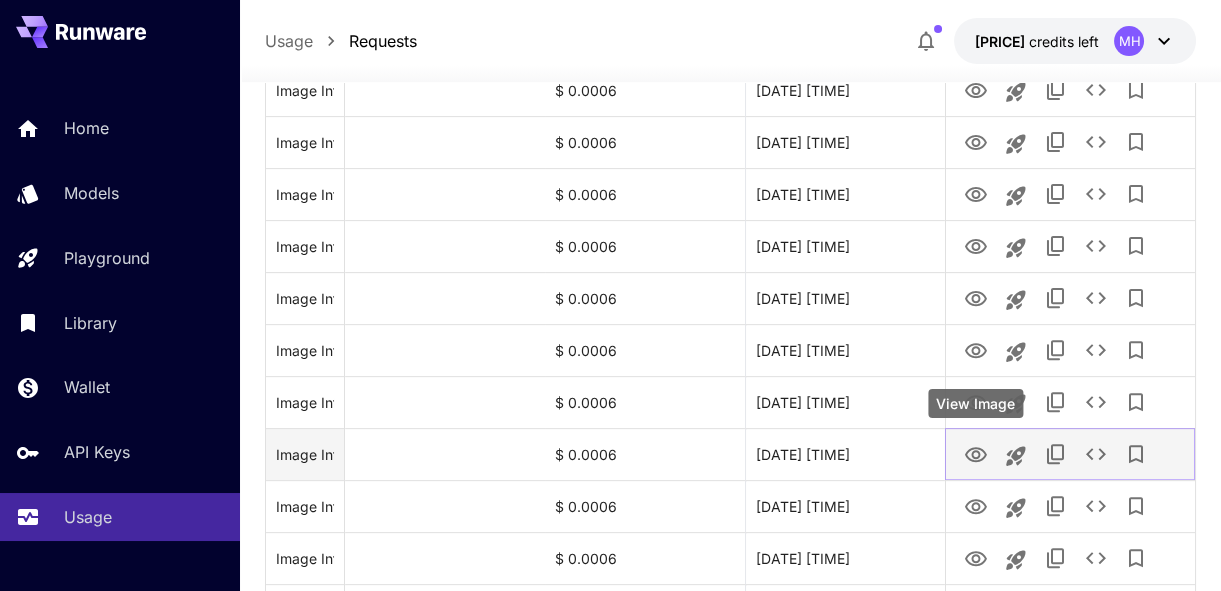 type 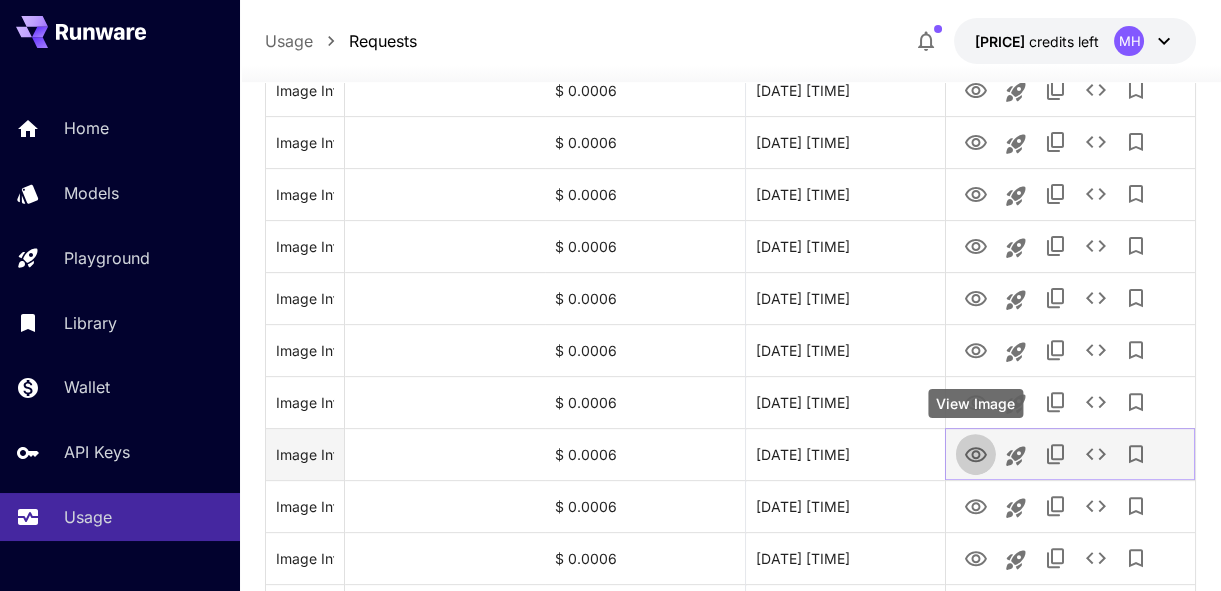 click at bounding box center [976, 453] 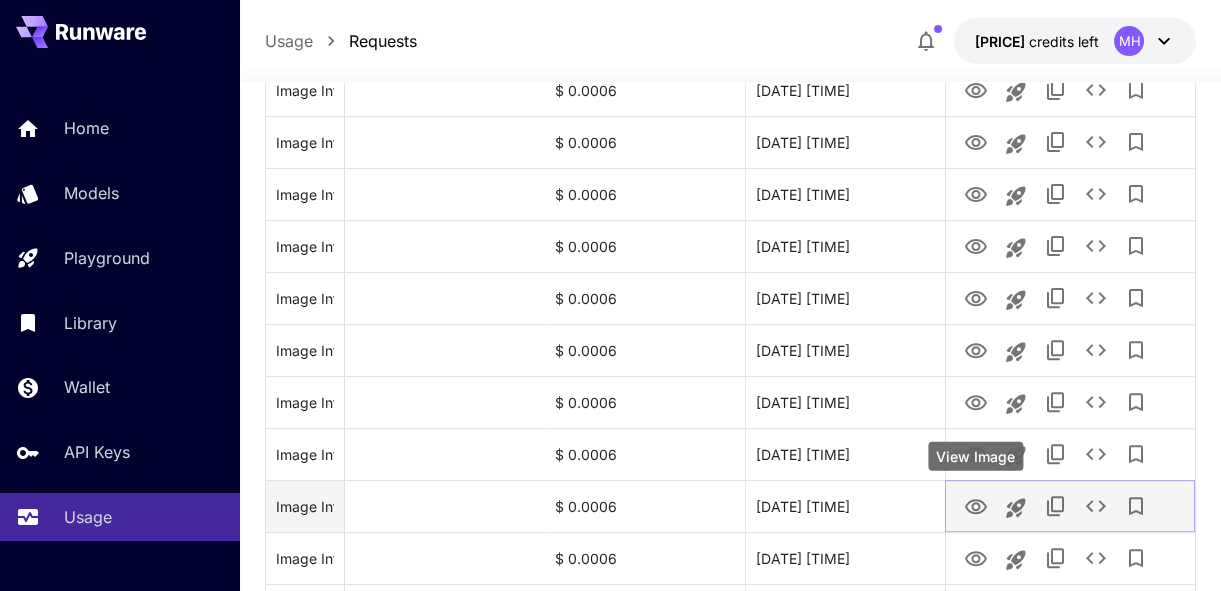 type 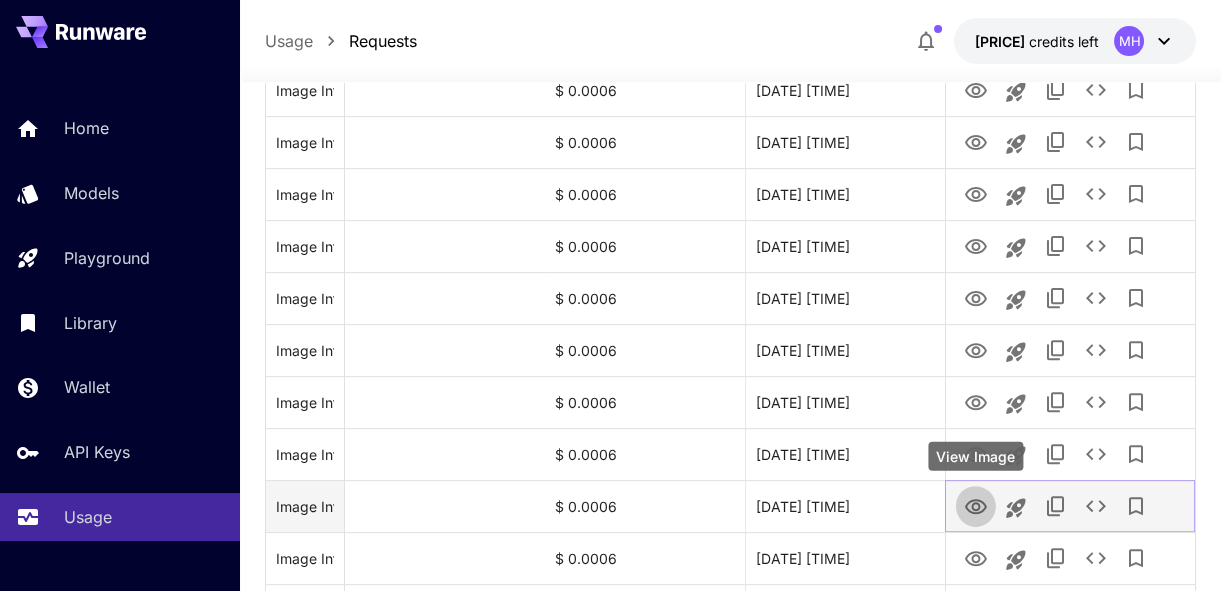 click at bounding box center (976, 505) 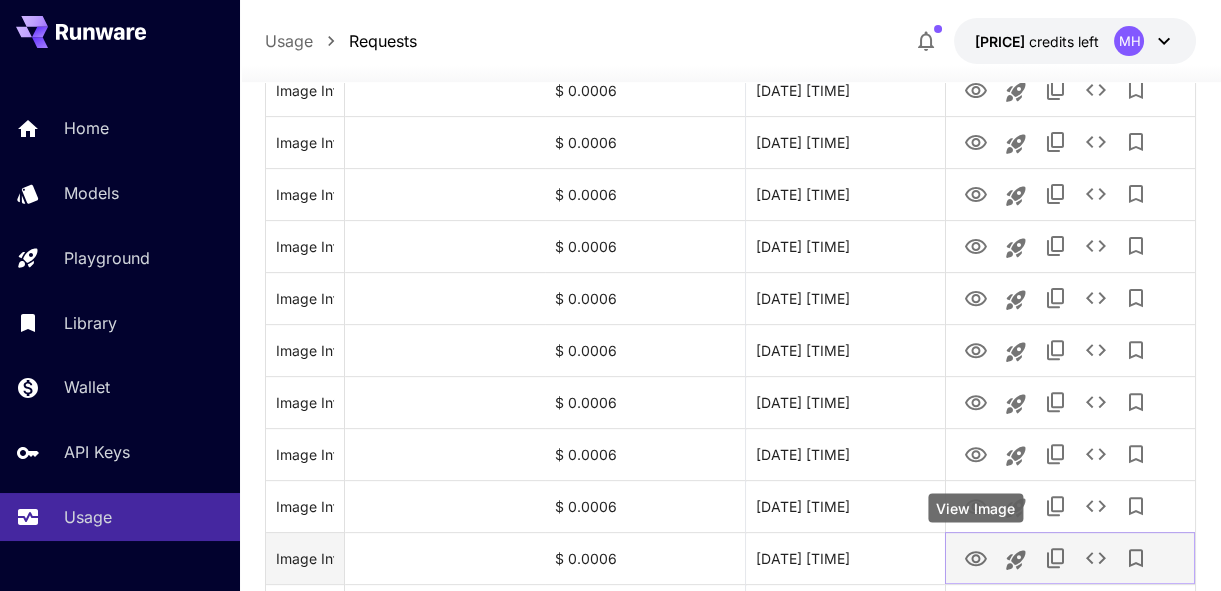 click 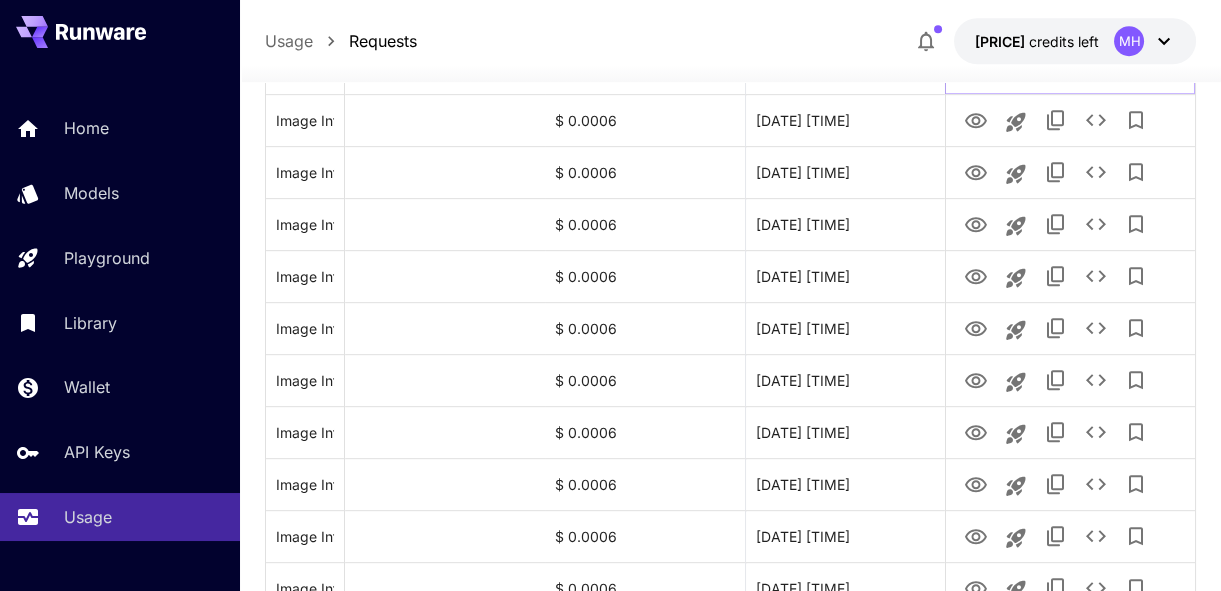 scroll, scrollTop: 1879, scrollLeft: 0, axis: vertical 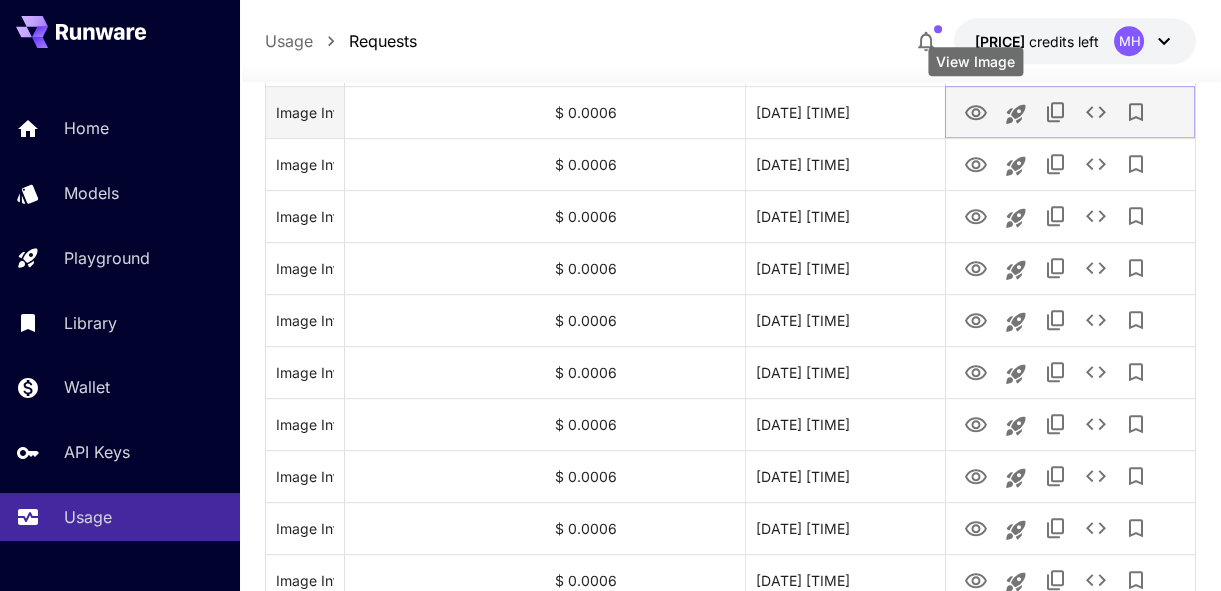 click 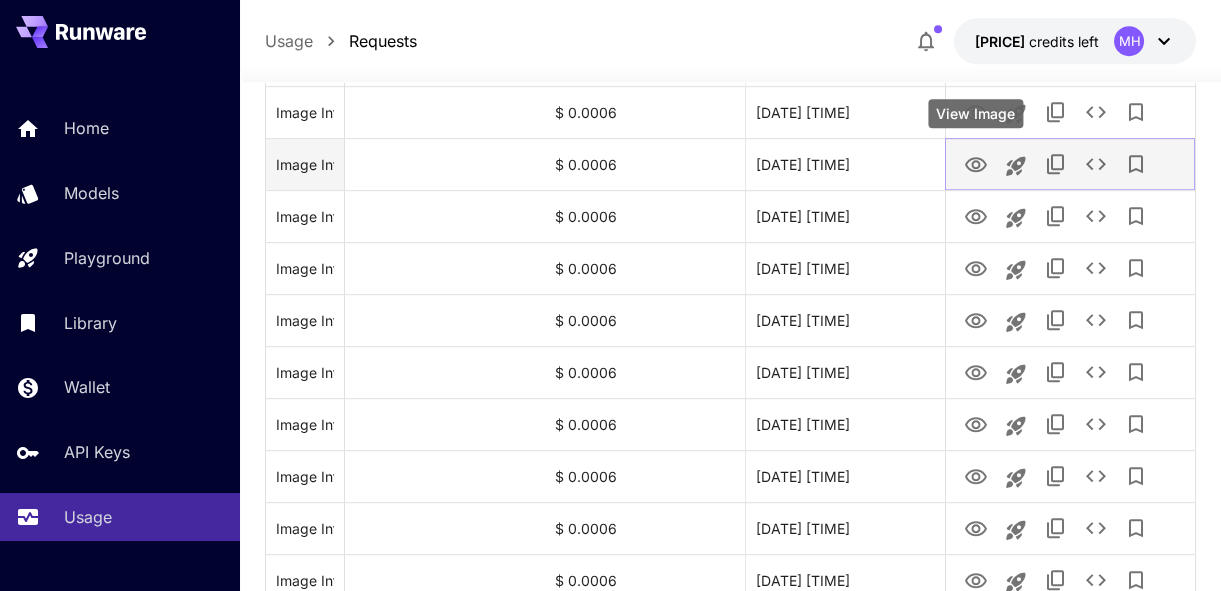 click 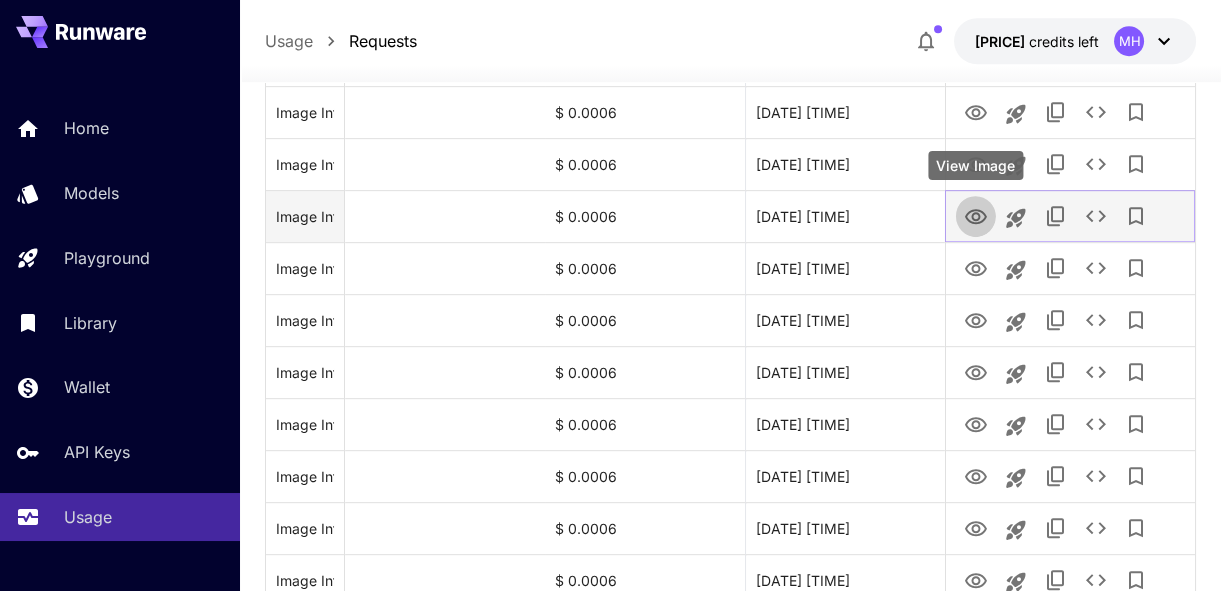 click 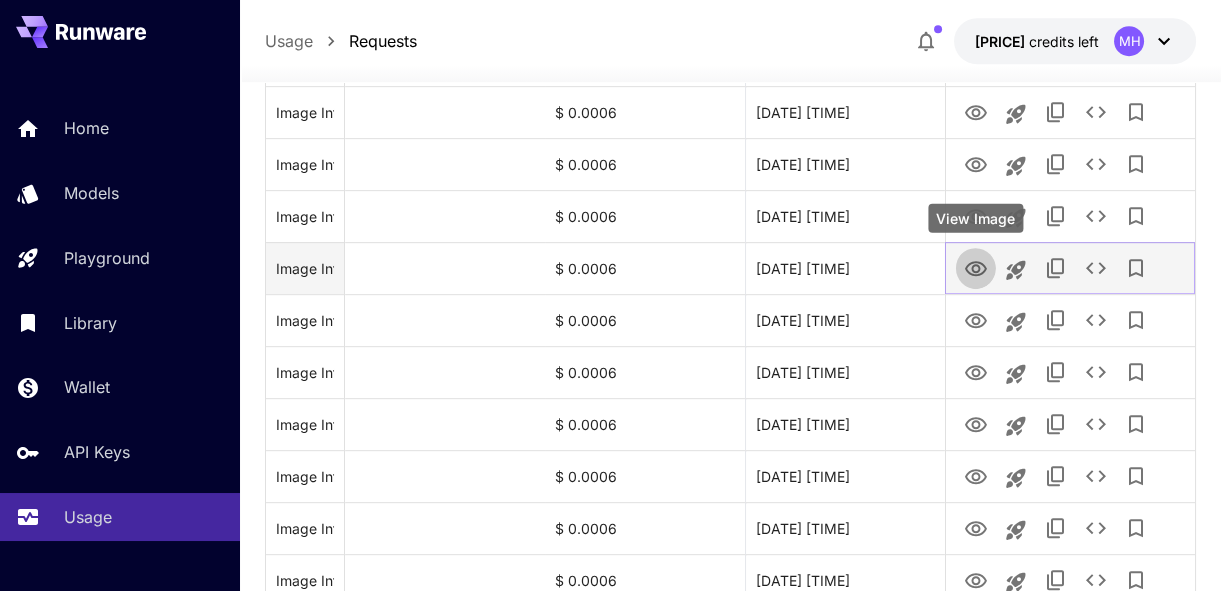 click 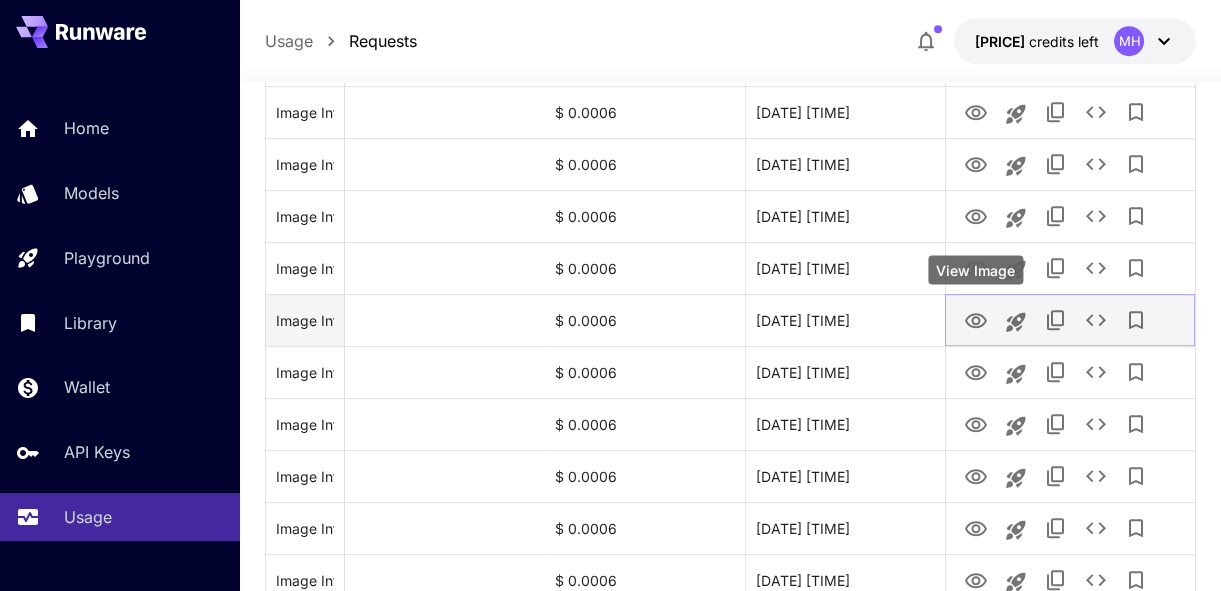 click 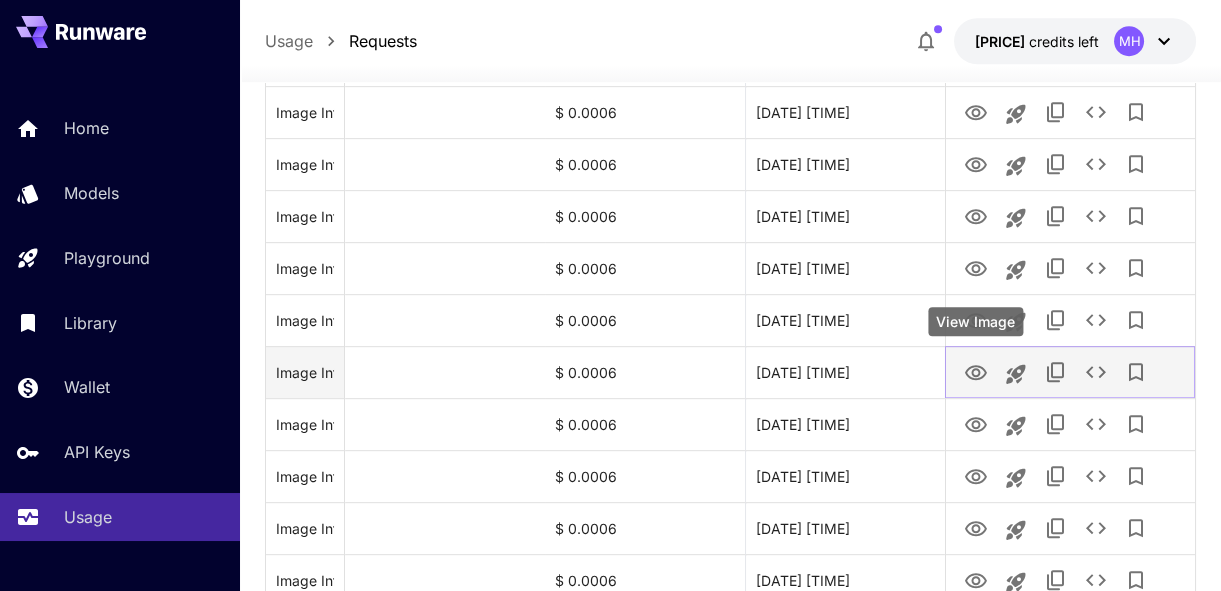 click 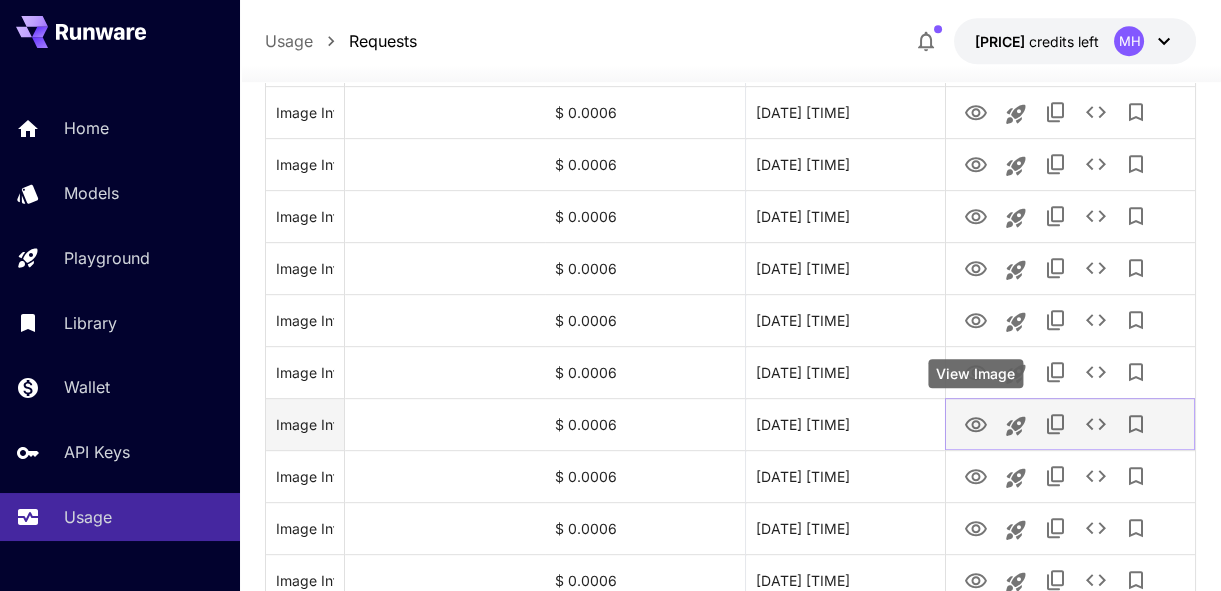 click 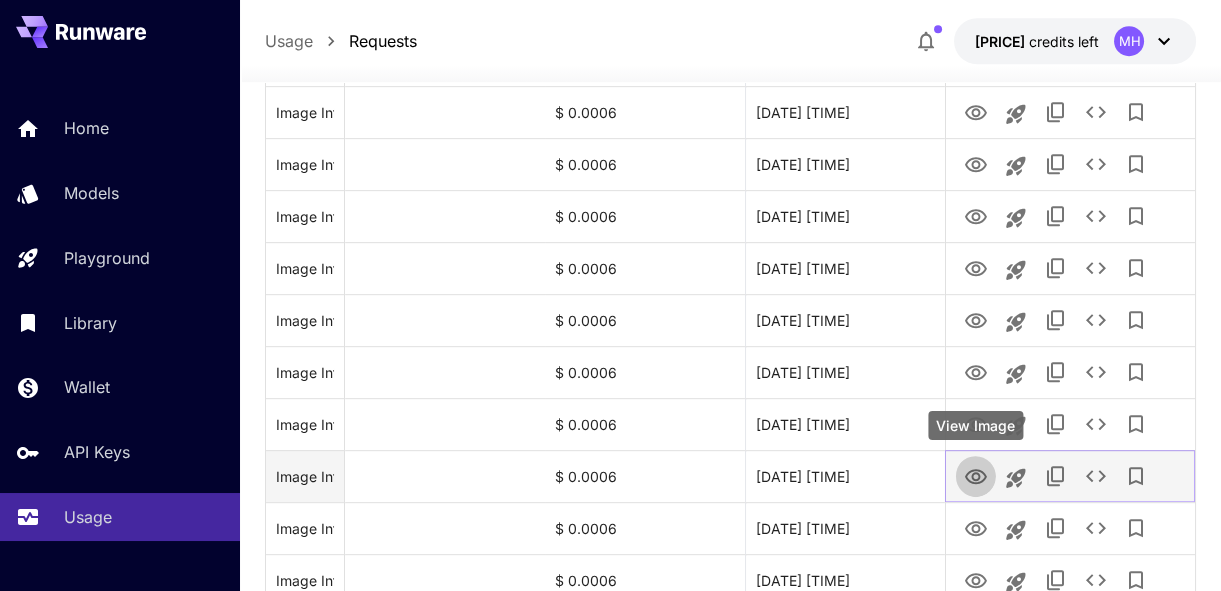click 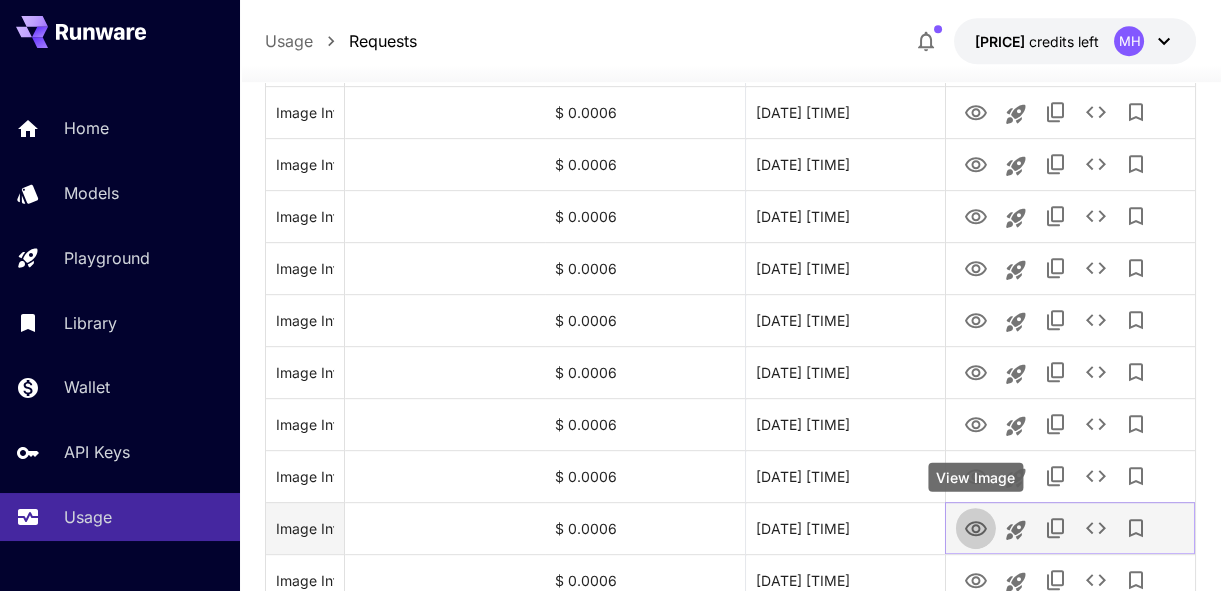 click 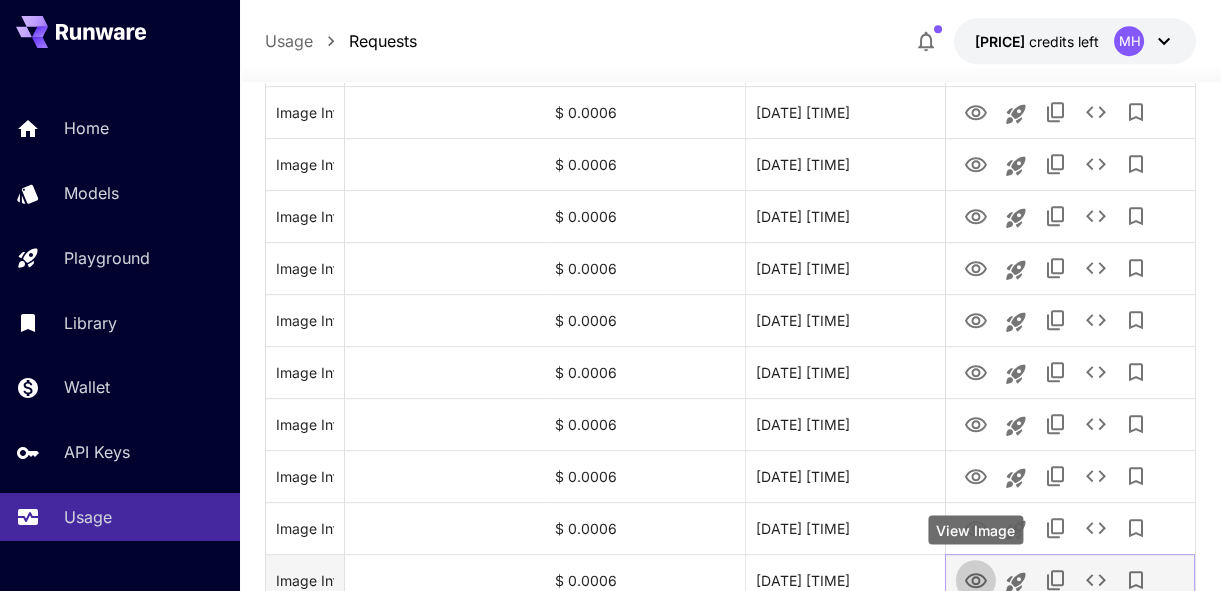 click at bounding box center (976, 579) 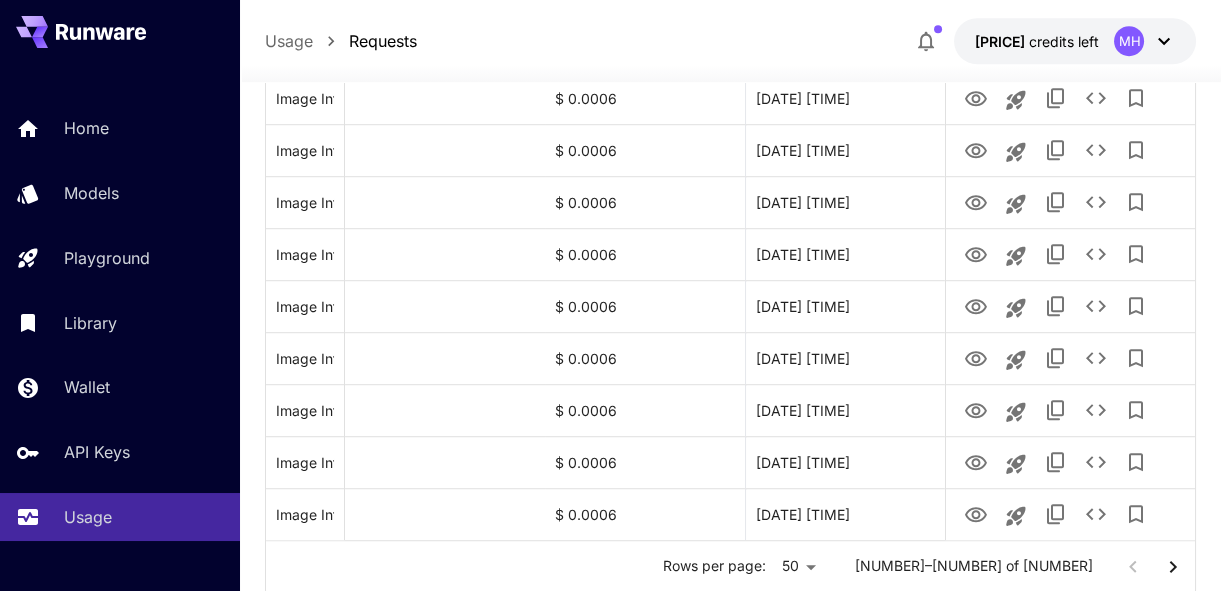 scroll, scrollTop: 2579, scrollLeft: 0, axis: vertical 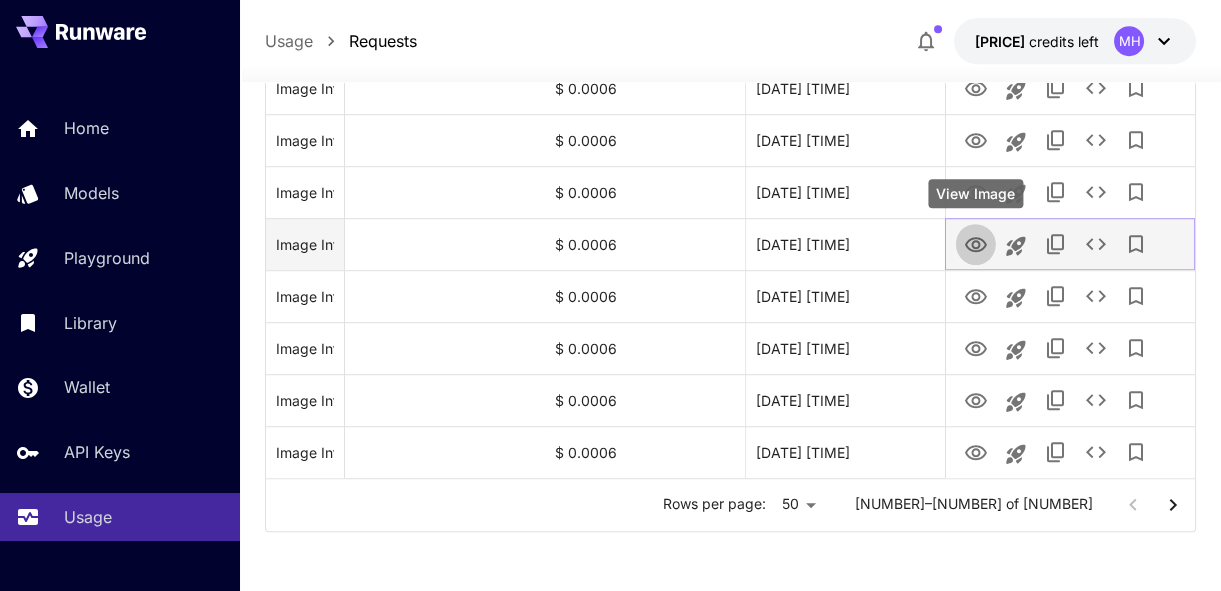 click 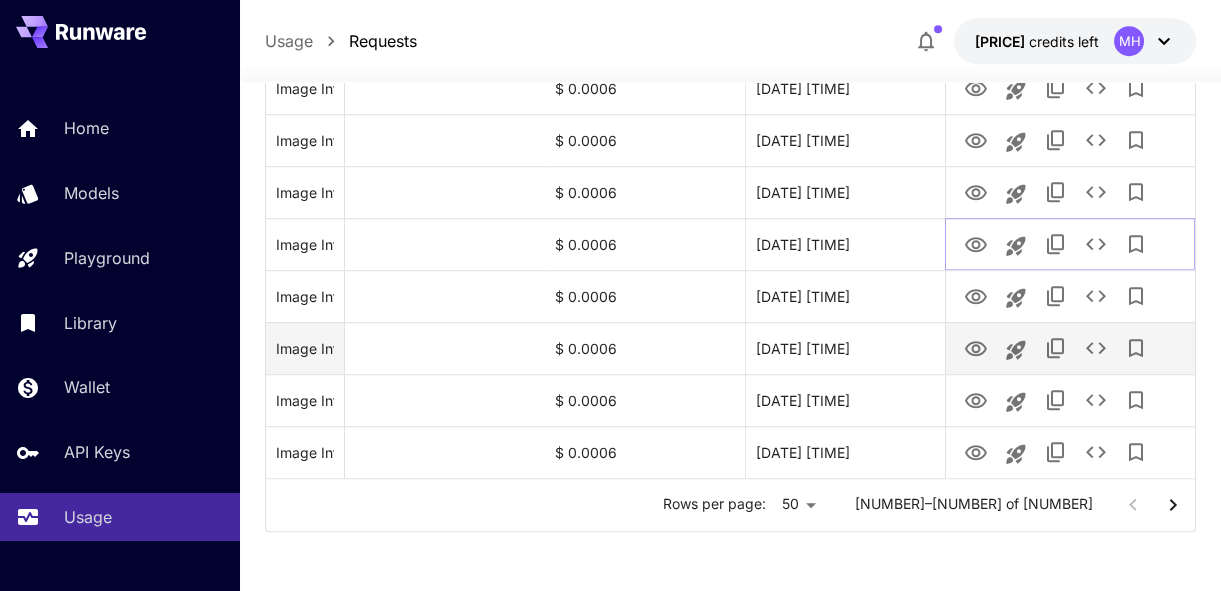scroll, scrollTop: 0, scrollLeft: 0, axis: both 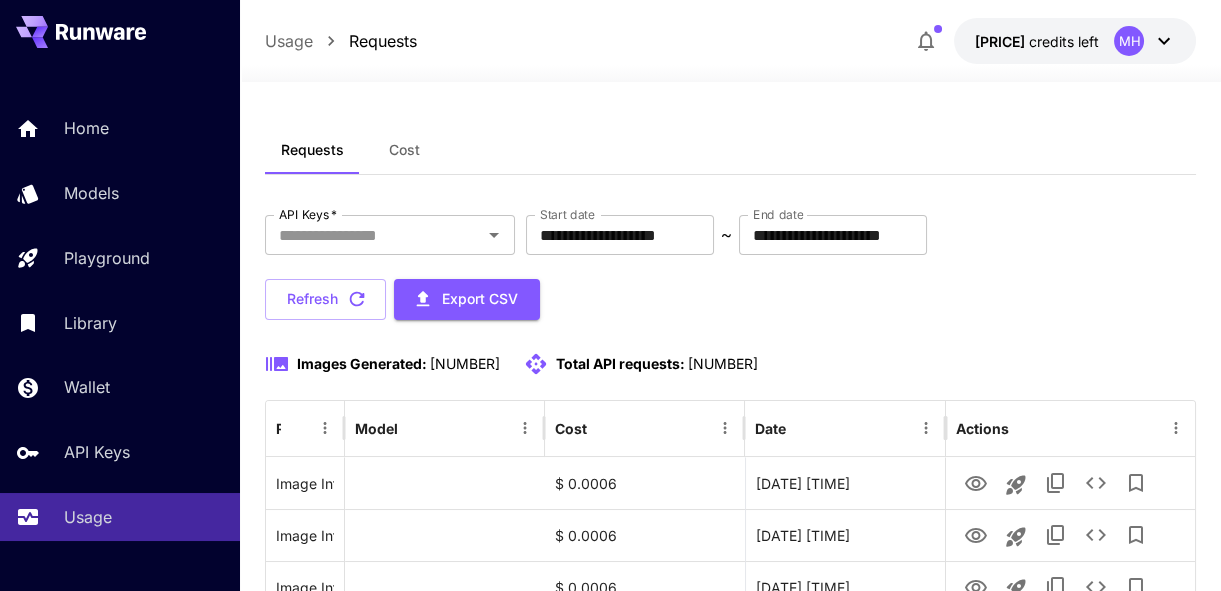 click on "Cost" at bounding box center (404, 150) 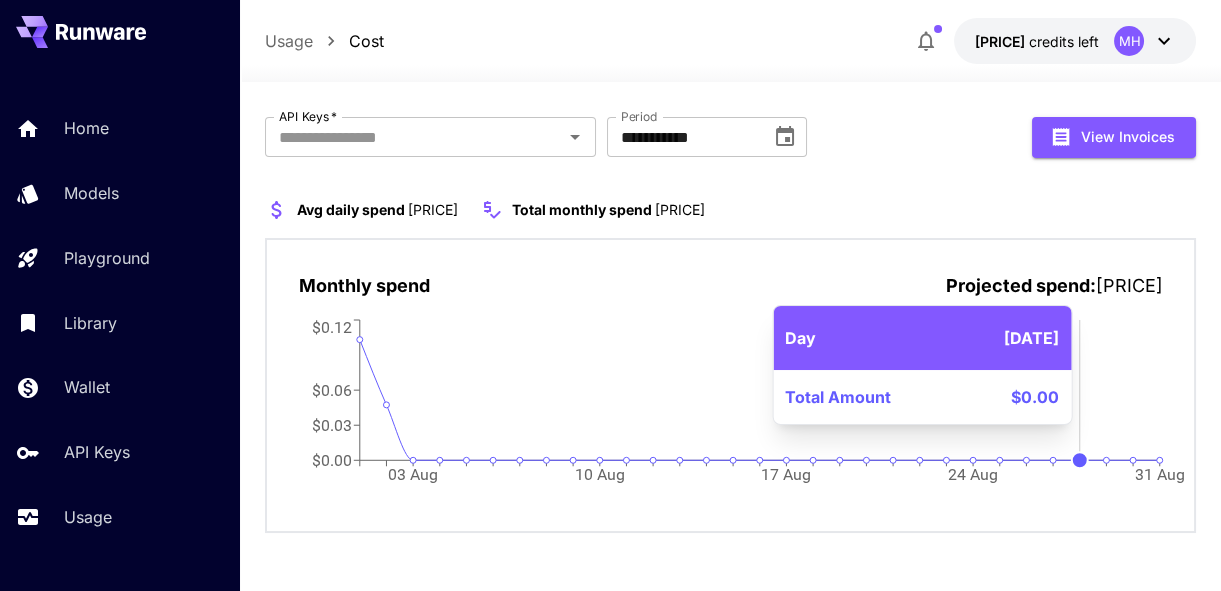 scroll, scrollTop: 100, scrollLeft: 0, axis: vertical 